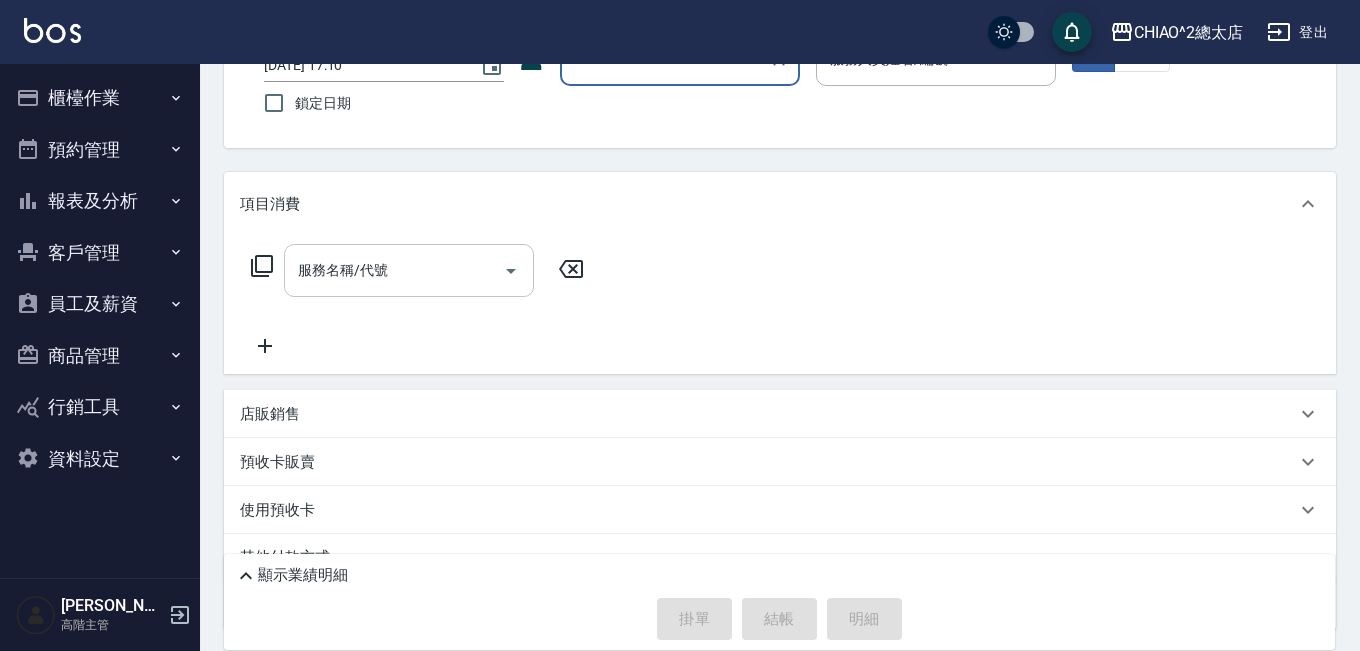 scroll, scrollTop: 241, scrollLeft: 0, axis: vertical 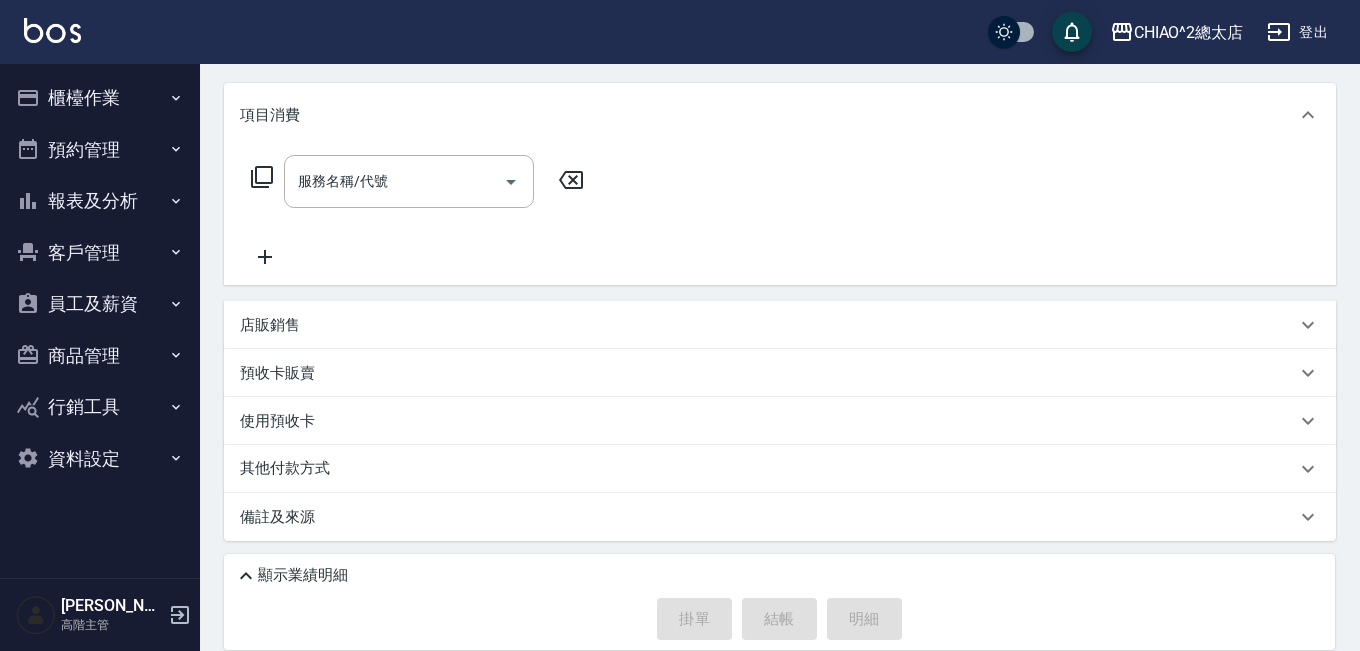 click on "櫃檯作業" at bounding box center (100, 98) 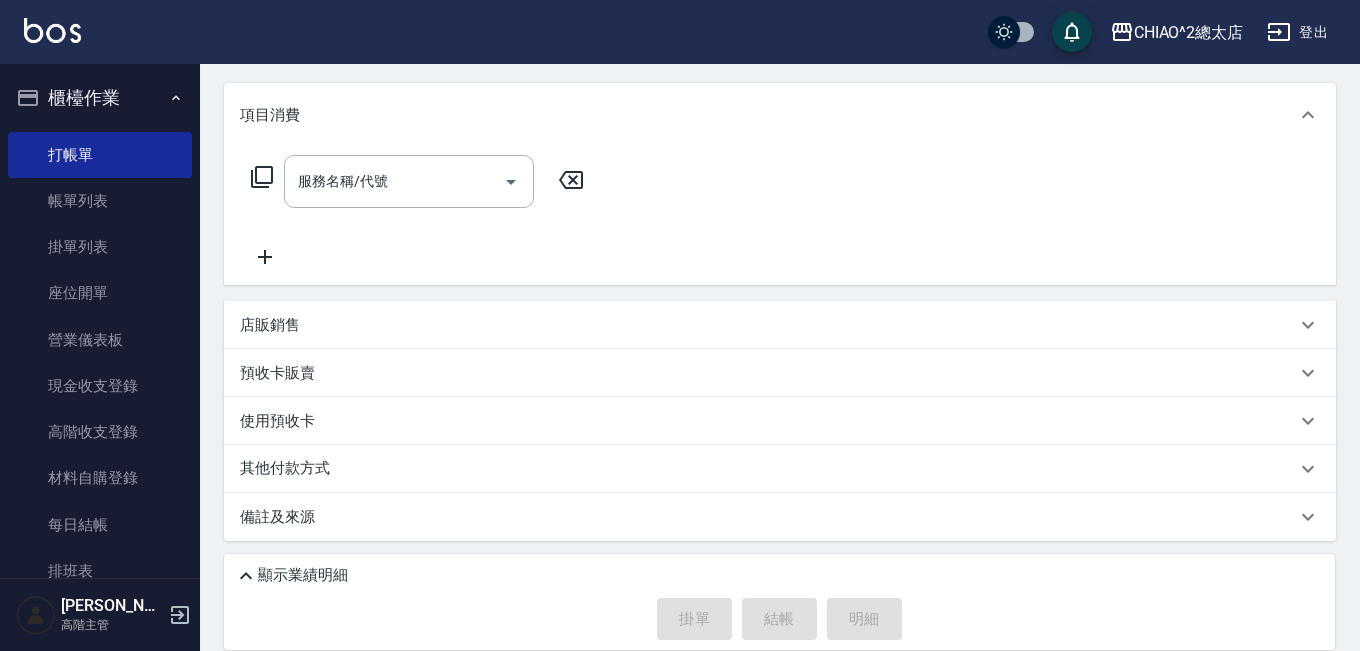 click on "服務名稱/代號 服務名稱/代號" at bounding box center (780, 216) 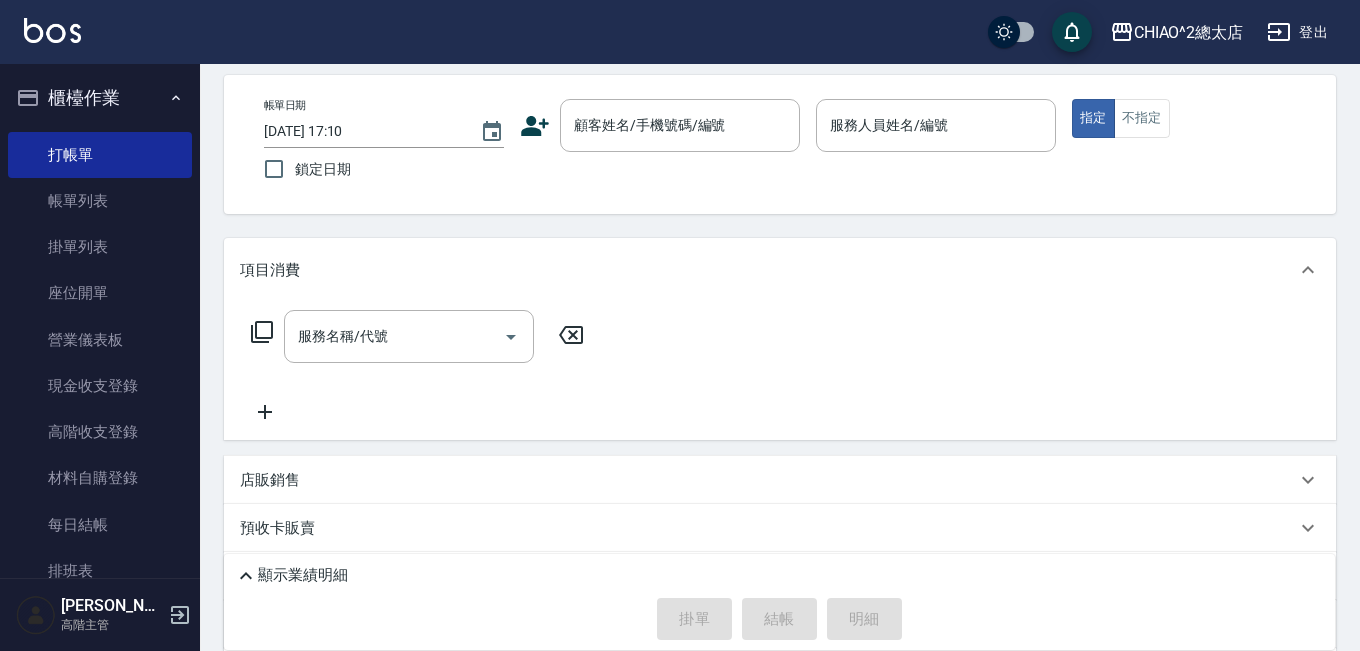 scroll, scrollTop: 0, scrollLeft: 0, axis: both 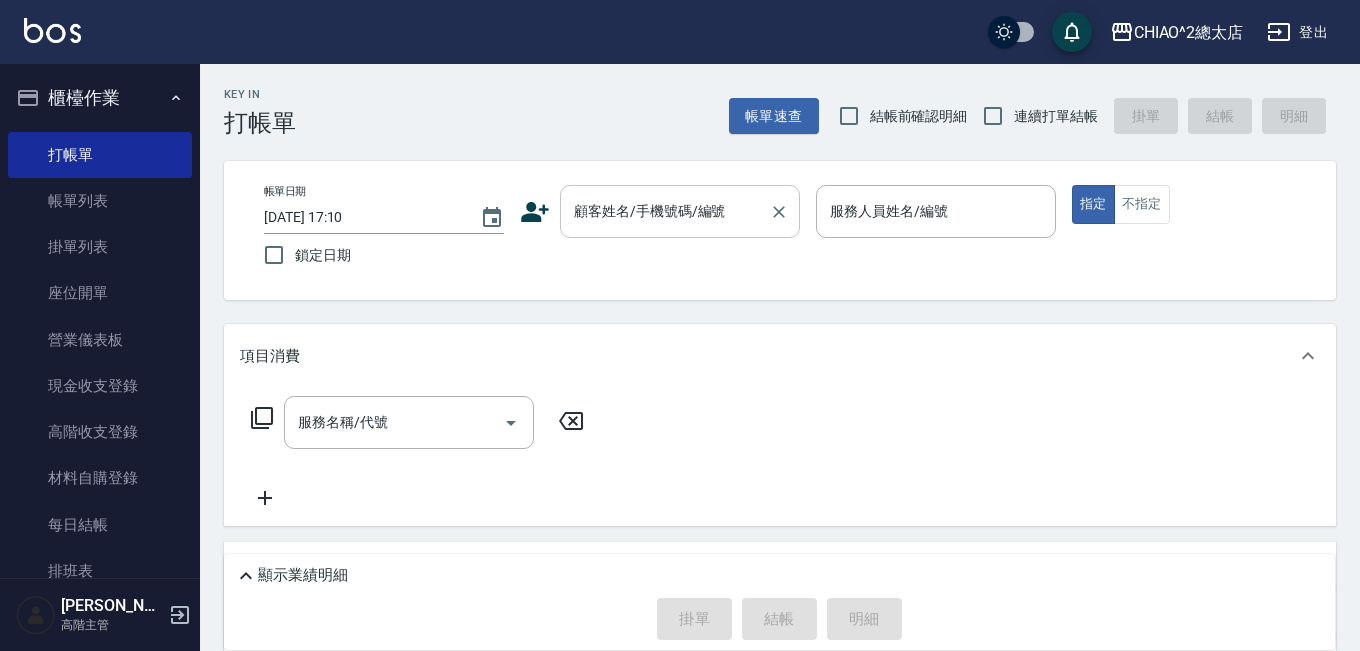 click on "顧客姓名/手機號碼/編號 顧客姓名/手機號碼/編號" at bounding box center [680, 211] 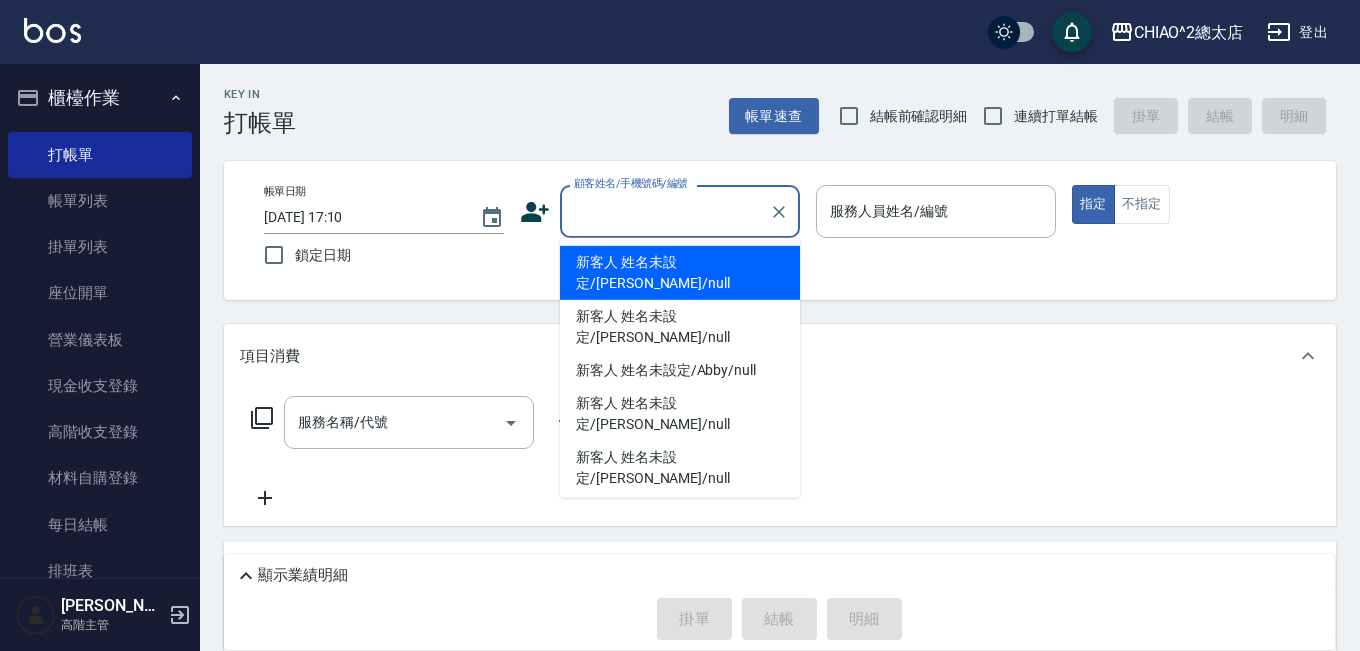 type on "x" 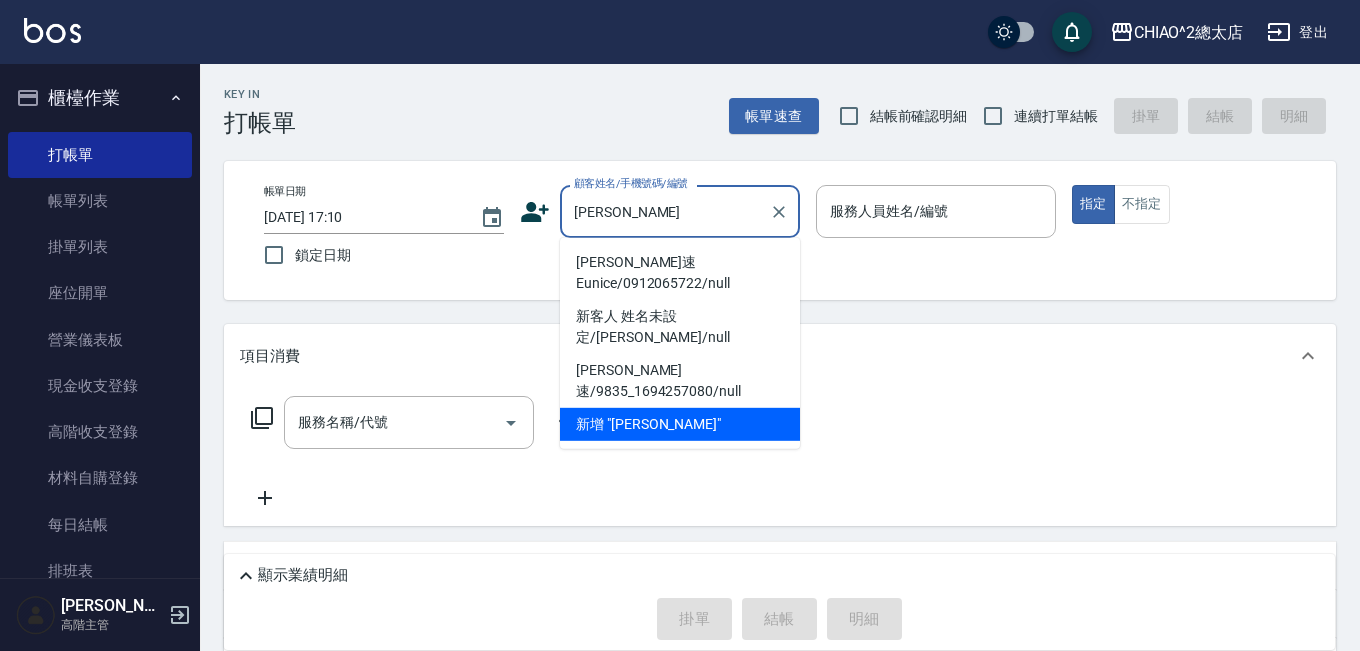 type on "[PERSON_NAME]" 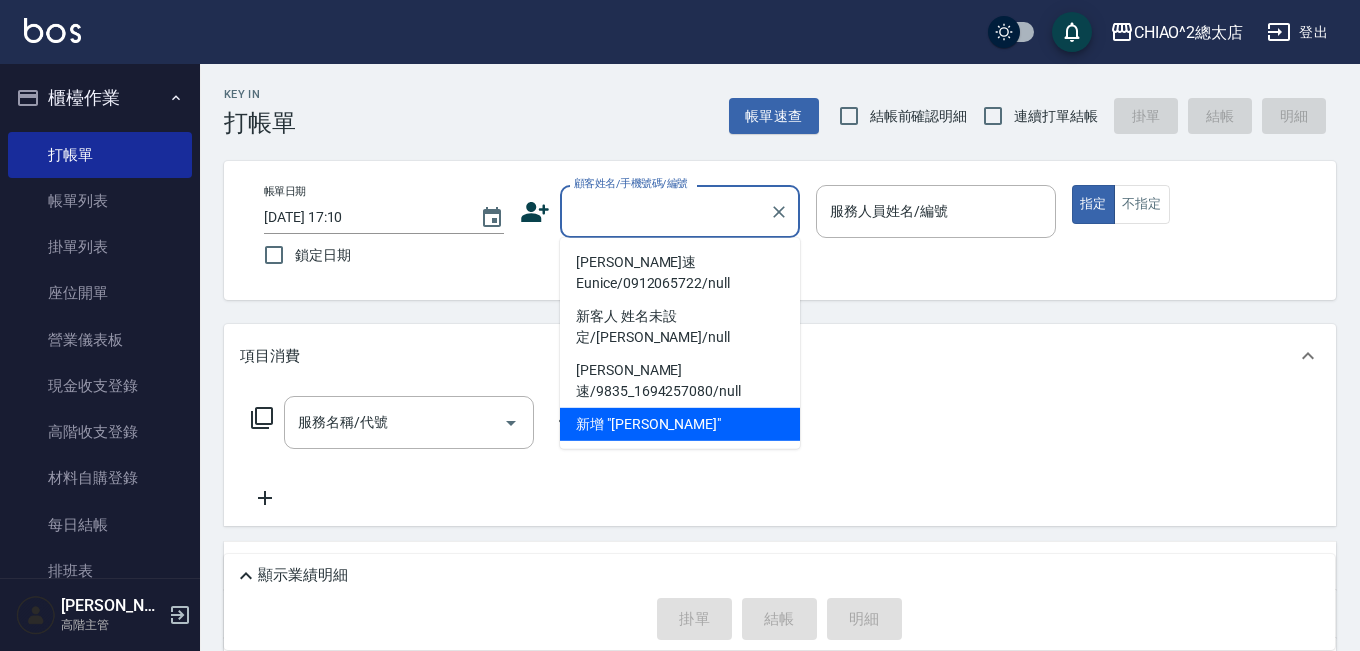 click on "Key In 打帳單 帳單速查 結帳前確認明細 連續打單結帳 掛單 結帳 明細 帳單日期 [DATE] 17:10 鎖定日期 顧客姓名/手機號碼/編號 顧客姓名/手機號碼/編號 服務人員姓名/編號 服務人員姓名/編號 指定 不指定 項目消費 服務名稱/代號 服務名稱/代號 店販銷售 服務人員姓名/編號 服務人員姓名/編號 商品代號/名稱 商品代號/名稱 預收卡販賣 卡券名稱/代號 卡券名稱/代號 使用預收卡 其他付款方式 其他付款方式 其他付款方式 備註及來源 備註 備註 訂單來源 ​ 訂單來源 顯示業績明細 掛單 結帳 明細" at bounding box center [780, 478] 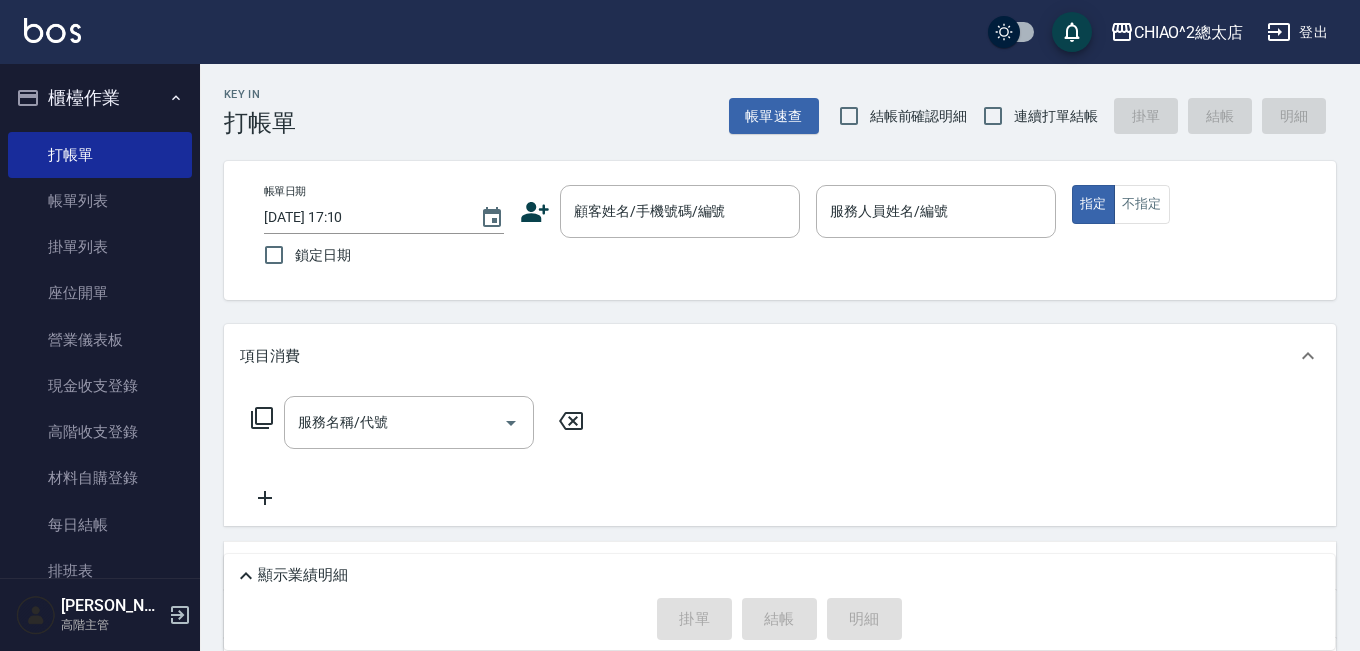 click on "Key In 打帳單 帳單速查 結帳前確認明細 連續打單結帳 掛單 結帳 明細 帳單日期 [DATE] 17:10 鎖定日期 顧客姓名/手機號碼/編號 顧客姓名/手機號碼/編號 服務人員姓名/編號 服務人員姓名/編號 指定 不指定 項目消費 服務名稱/代號 服務名稱/代號 店販銷售 服務人員姓名/編號 服務人員姓名/編號 商品代號/名稱 商品代號/名稱 預收卡販賣 卡券名稱/代號 卡券名稱/代號 使用預收卡 其他付款方式 其他付款方式 其他付款方式 備註及來源 備註 備註 訂單來源 ​ 訂單來源 顯示業績明細 掛單 結帳 明細" at bounding box center (780, 478) 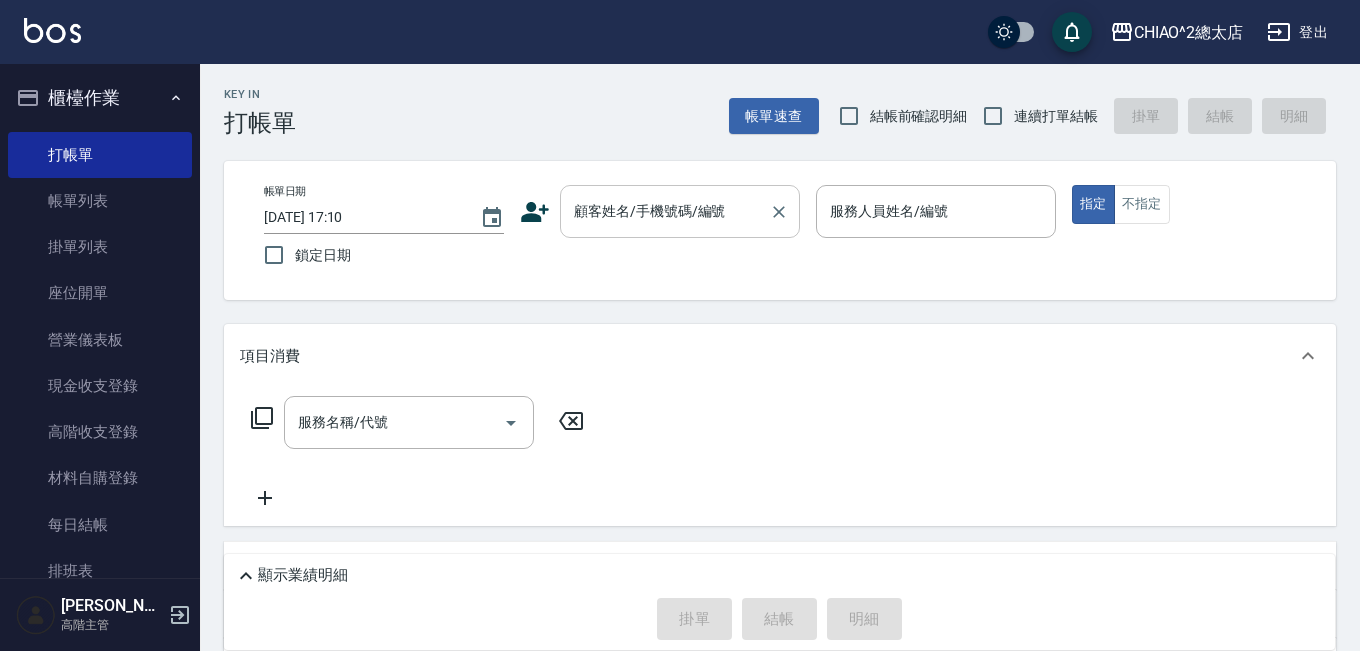 click on "顧客姓名/手機號碼/編號" at bounding box center (665, 211) 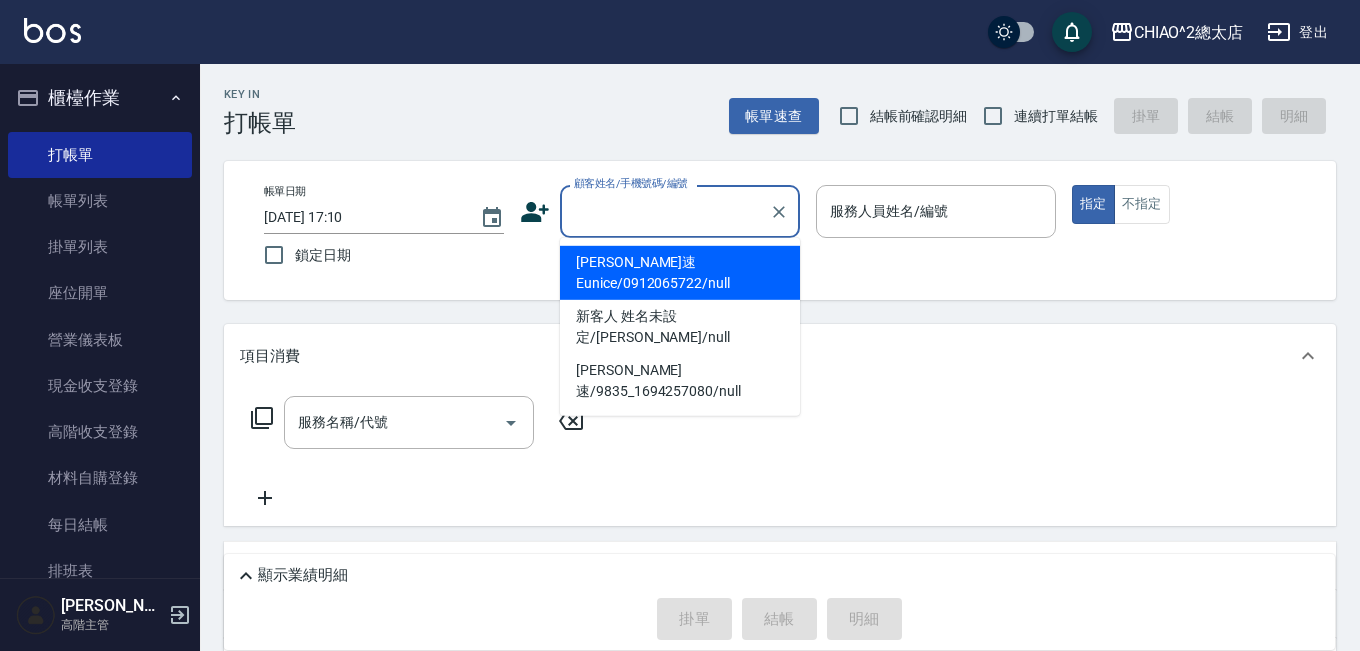 click on "[PERSON_NAME]速Eunice/0912065722/null" at bounding box center (680, 273) 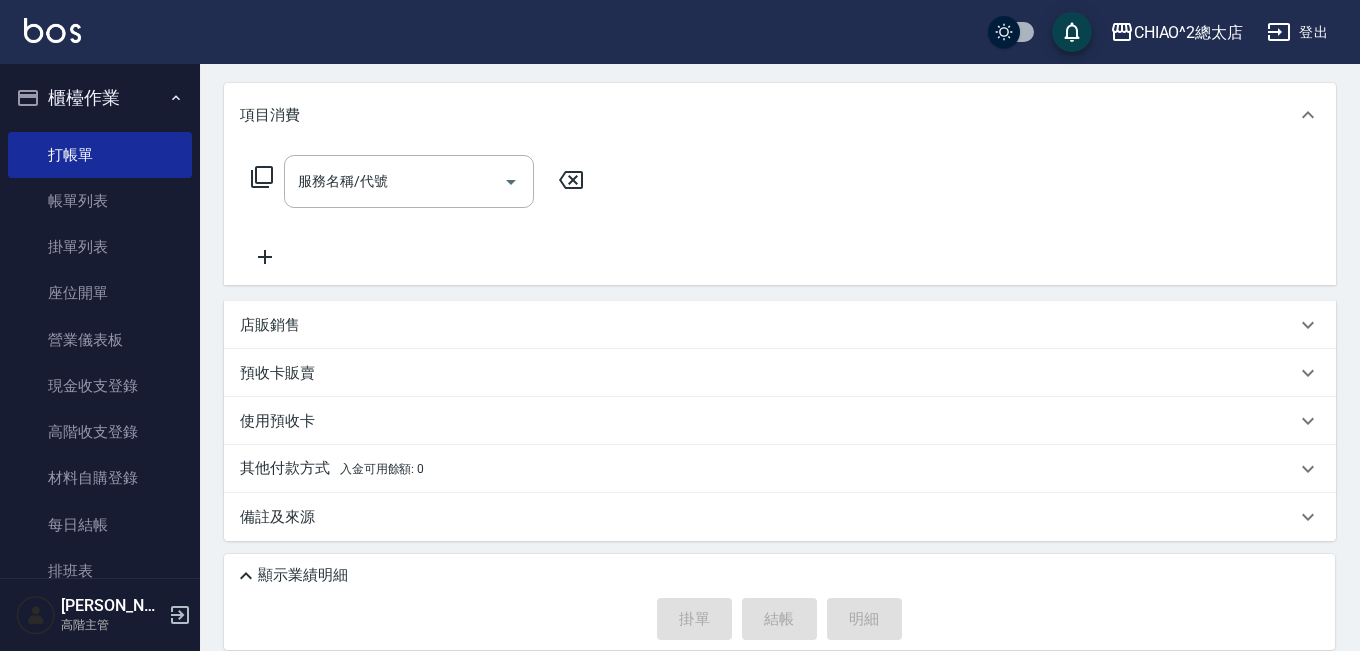 scroll, scrollTop: 0, scrollLeft: 0, axis: both 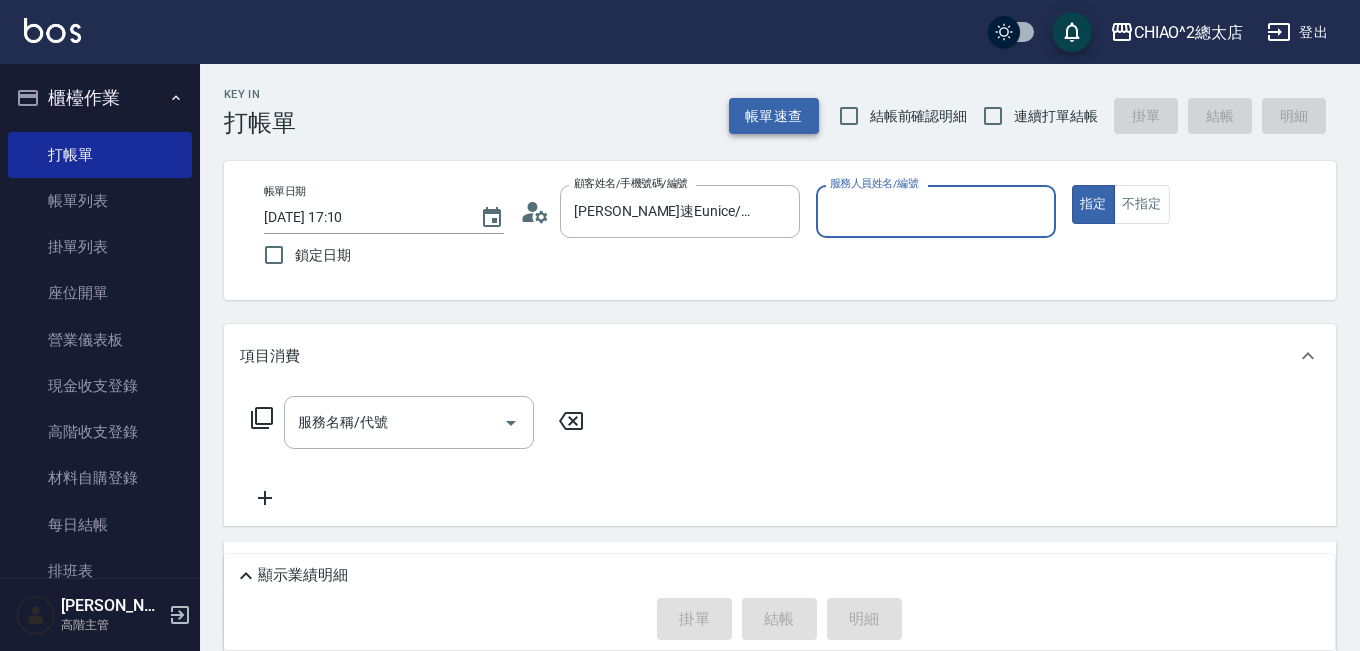 click on "帳單速查" at bounding box center (774, 116) 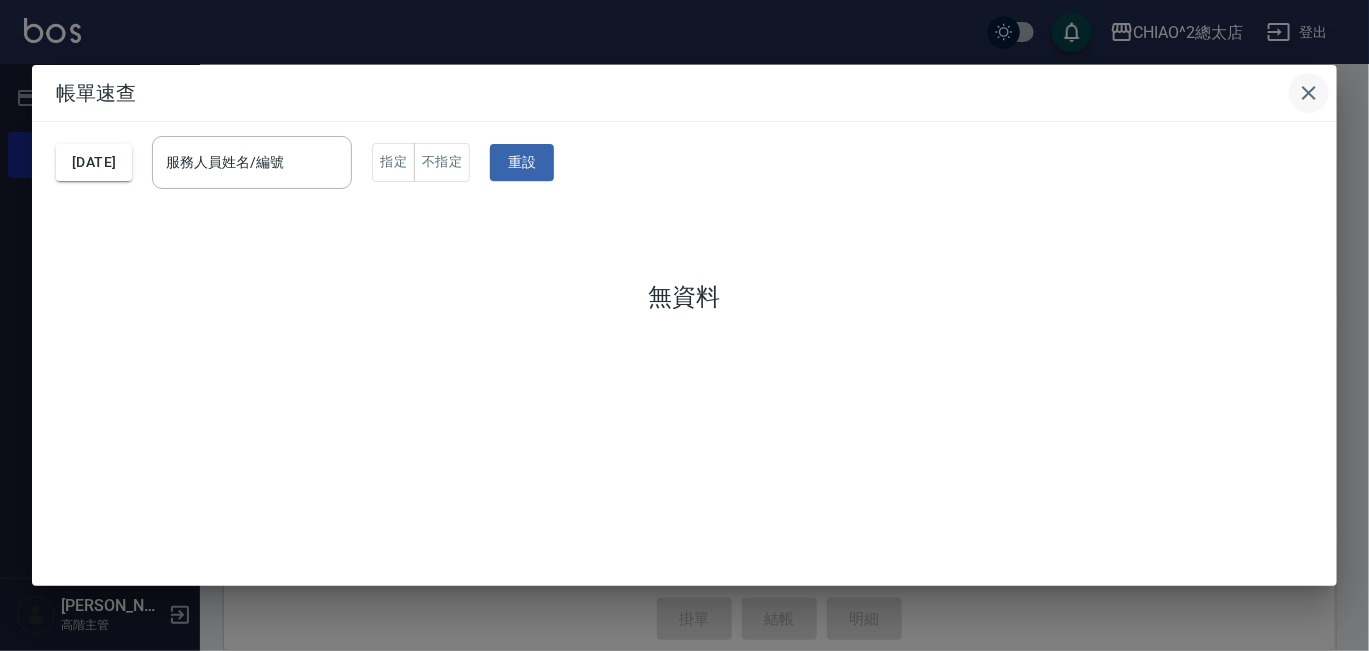 click 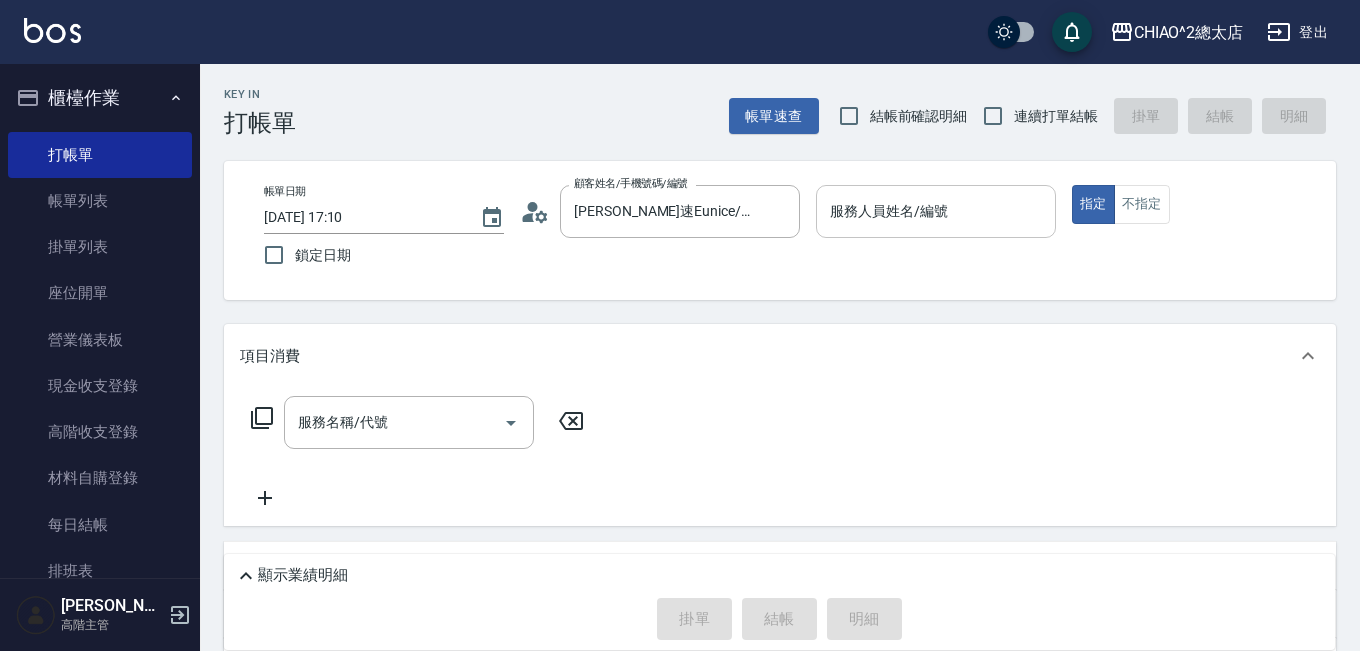 click on "服務人員姓名/編號" at bounding box center [936, 211] 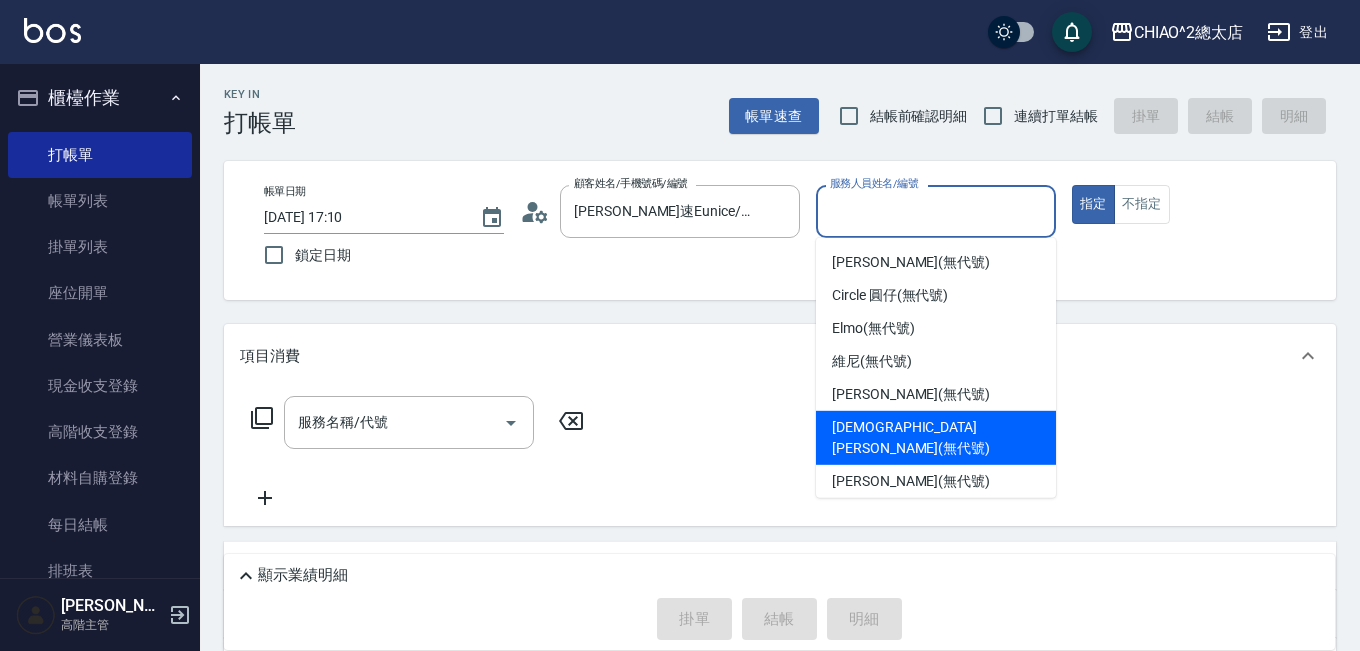 click on "[DEMOGRAPHIC_DATA][PERSON_NAME](無代號)" at bounding box center (936, 438) 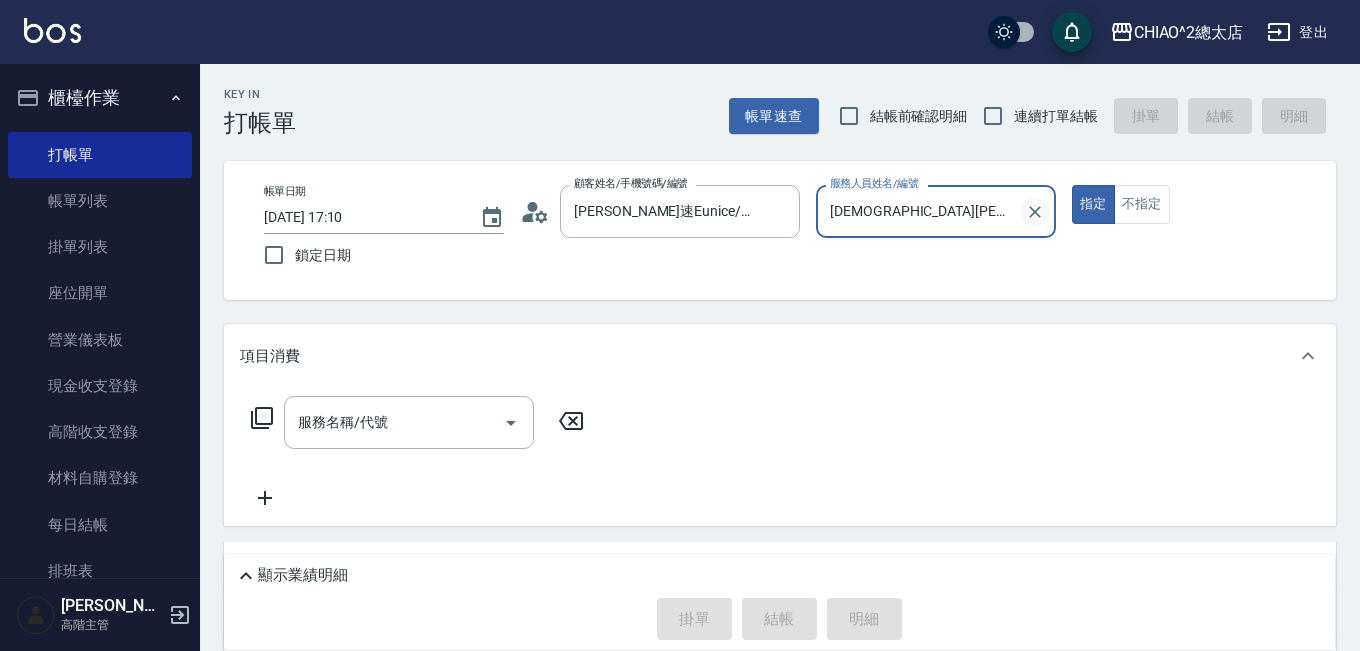 click 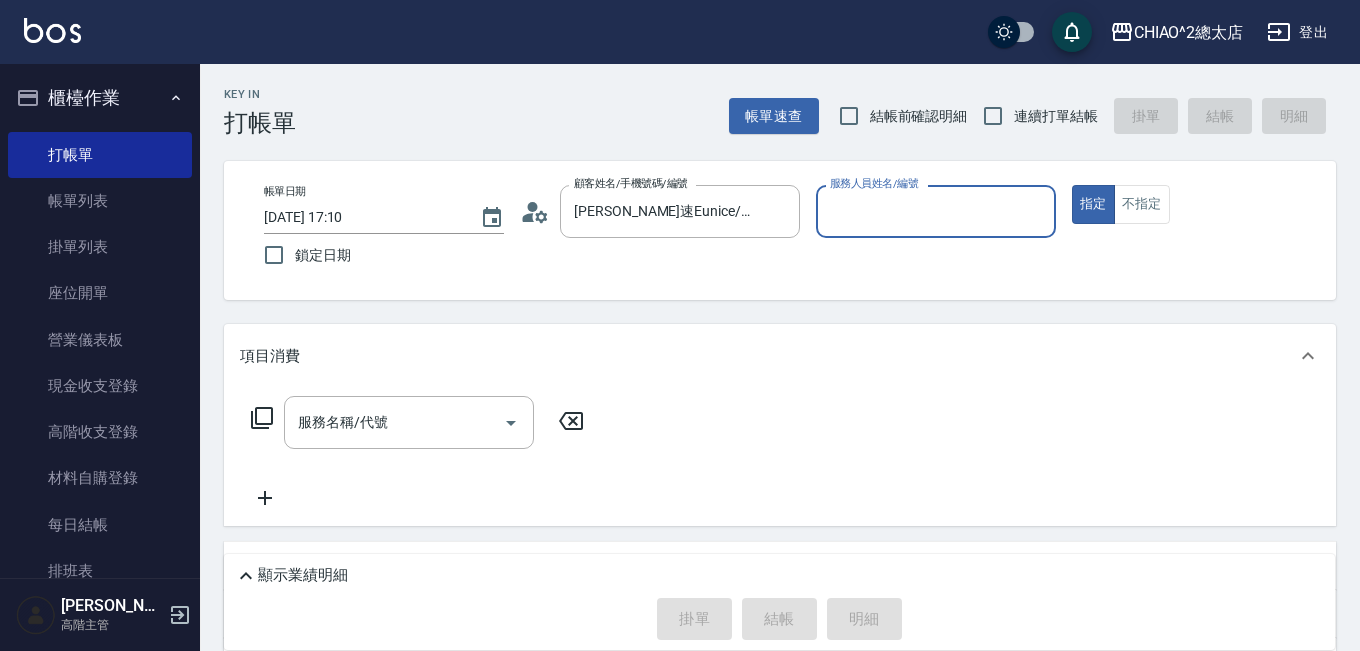 click 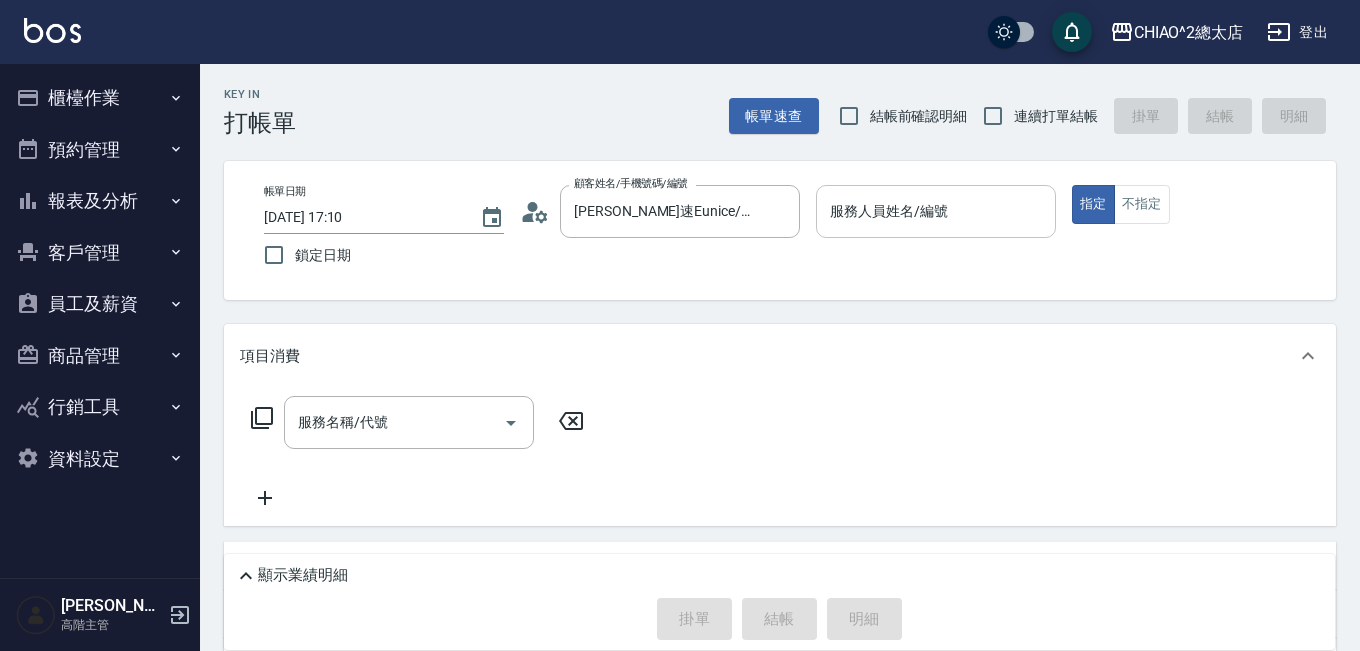 click 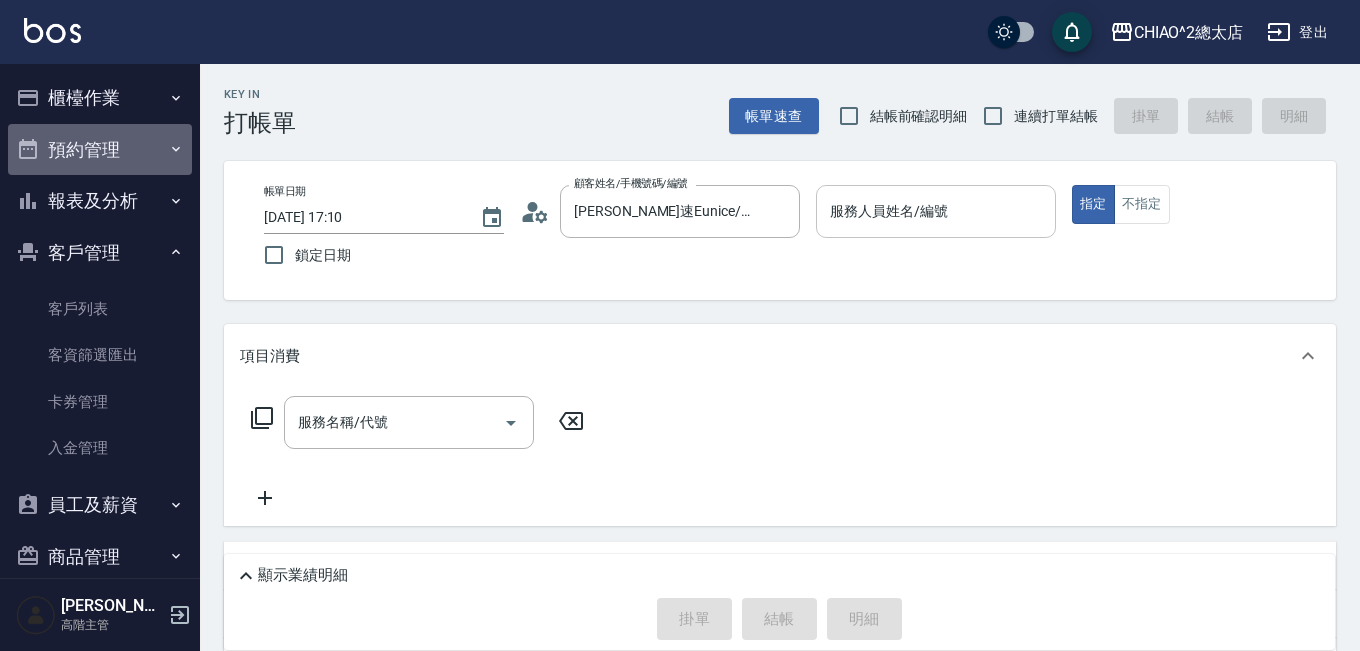 click on "預約管理" at bounding box center [100, 150] 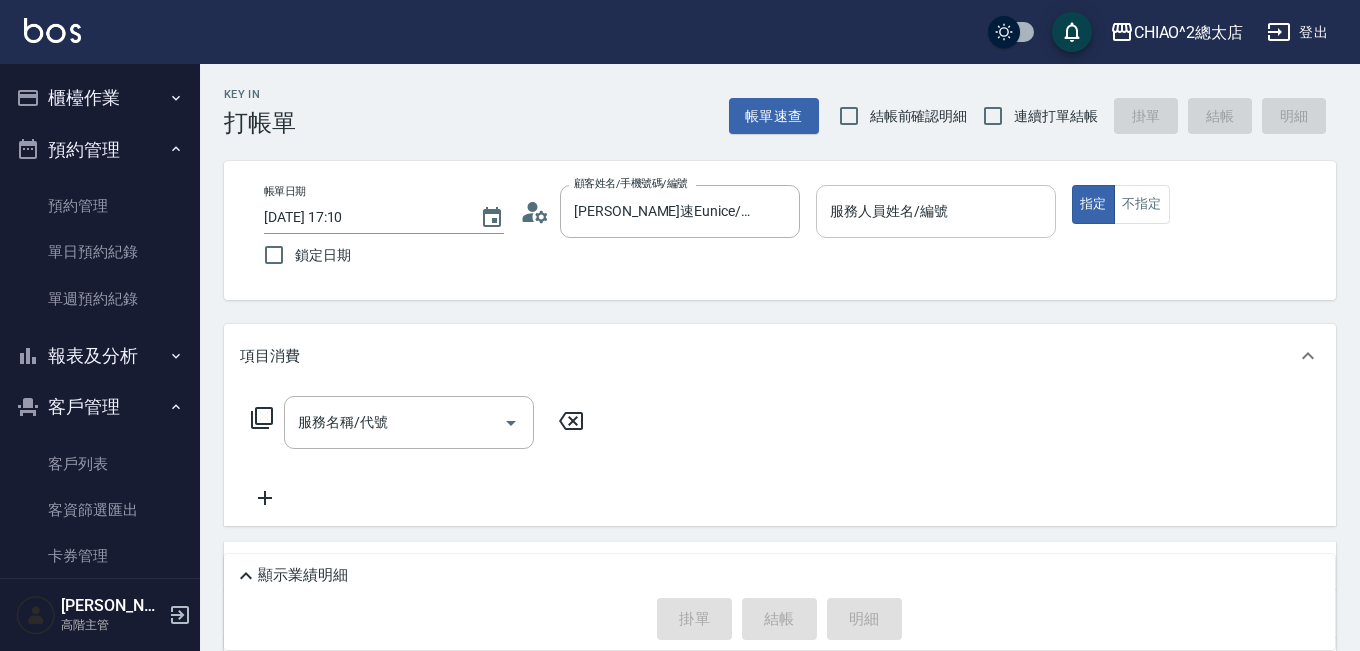 click on "預約管理" at bounding box center [100, 150] 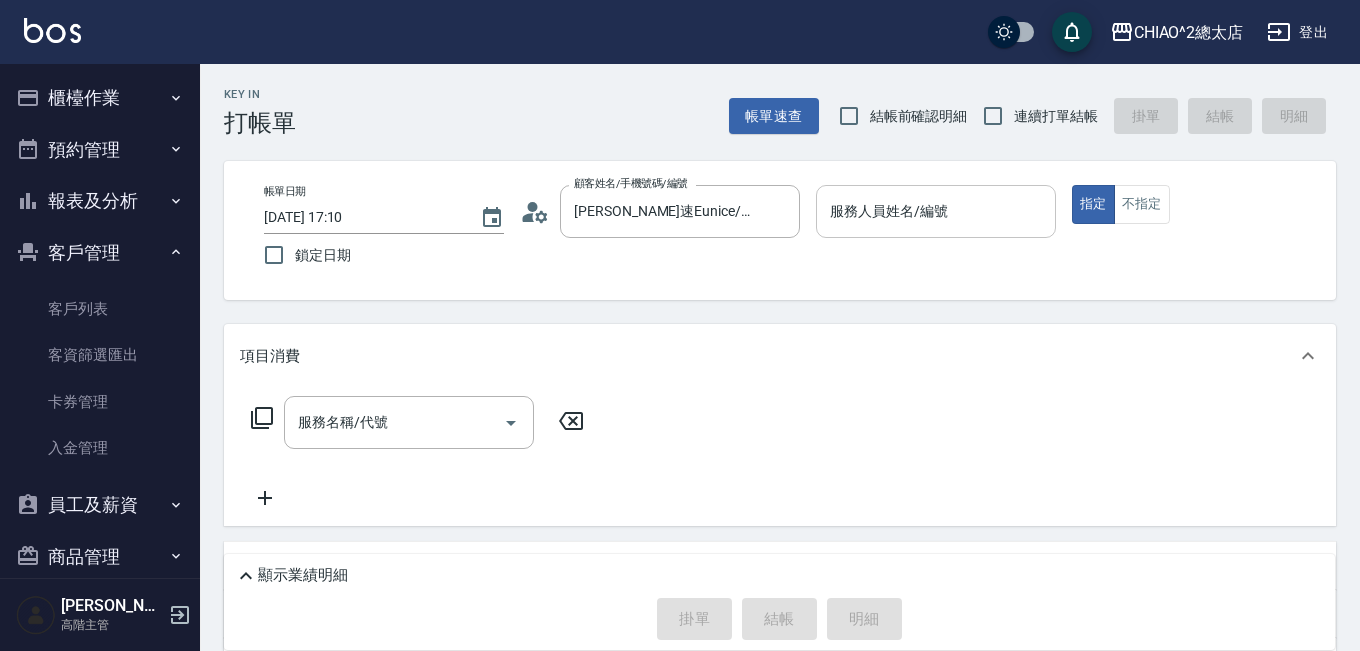 click 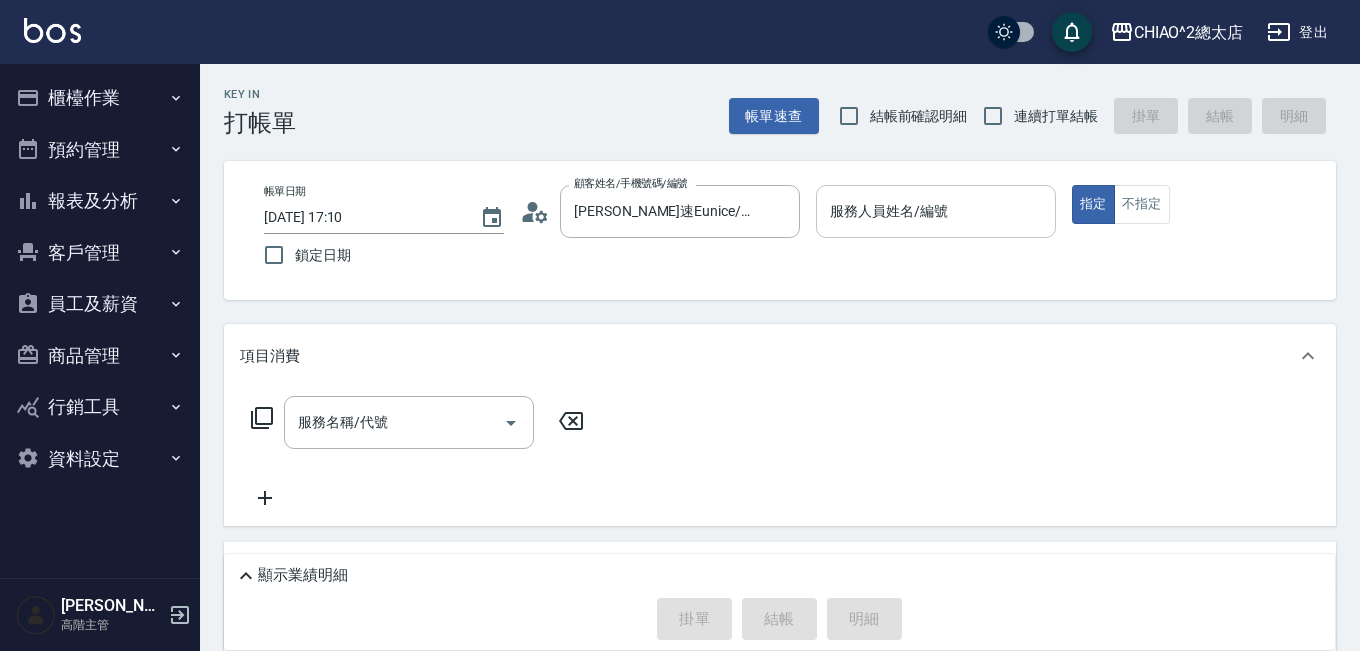 click 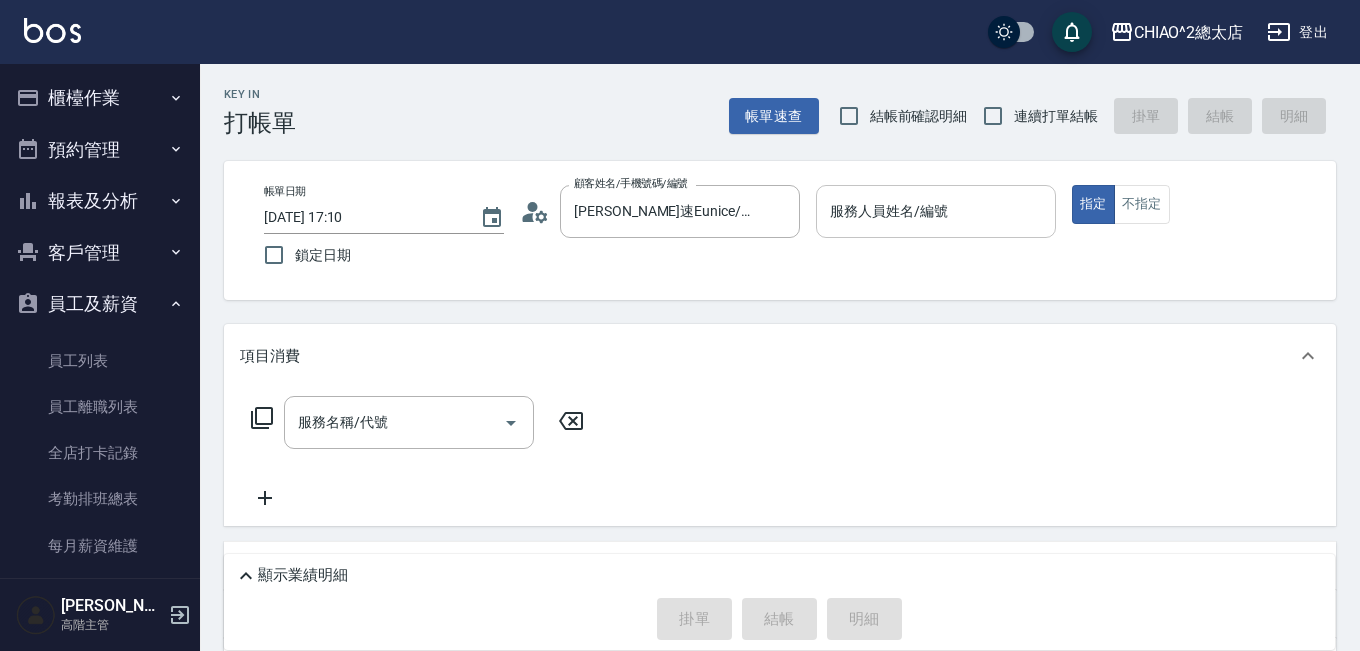 click 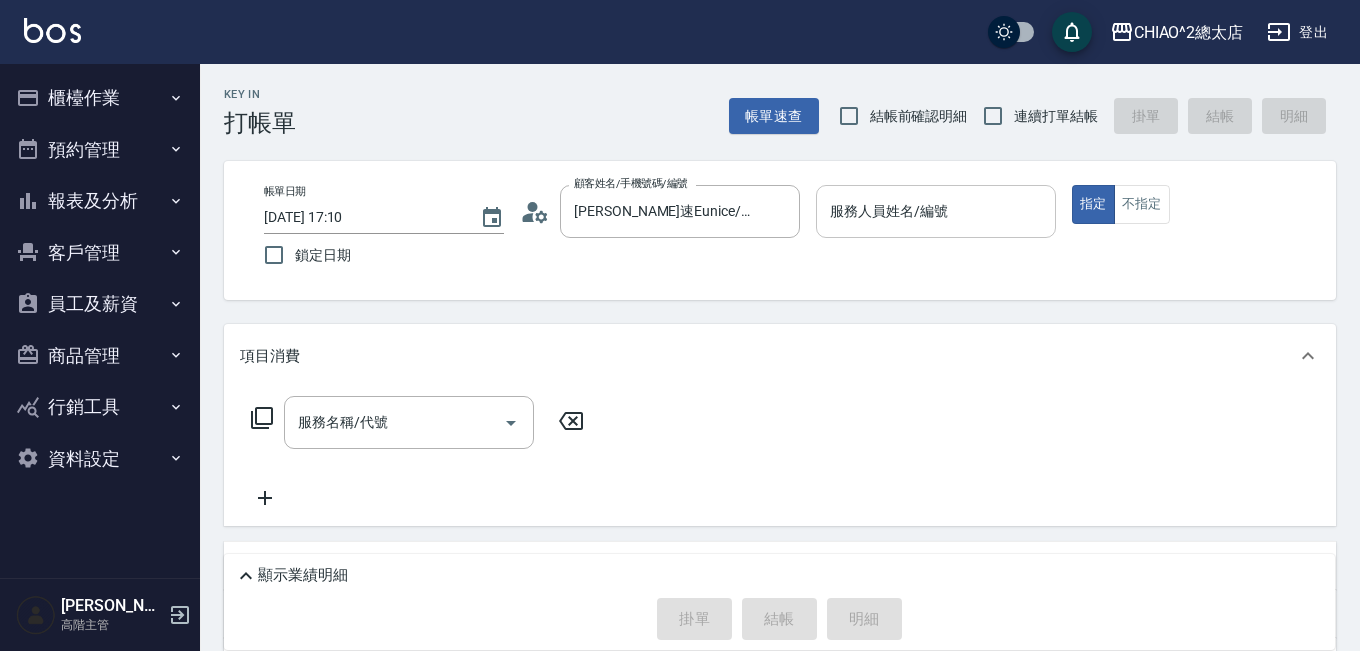 click 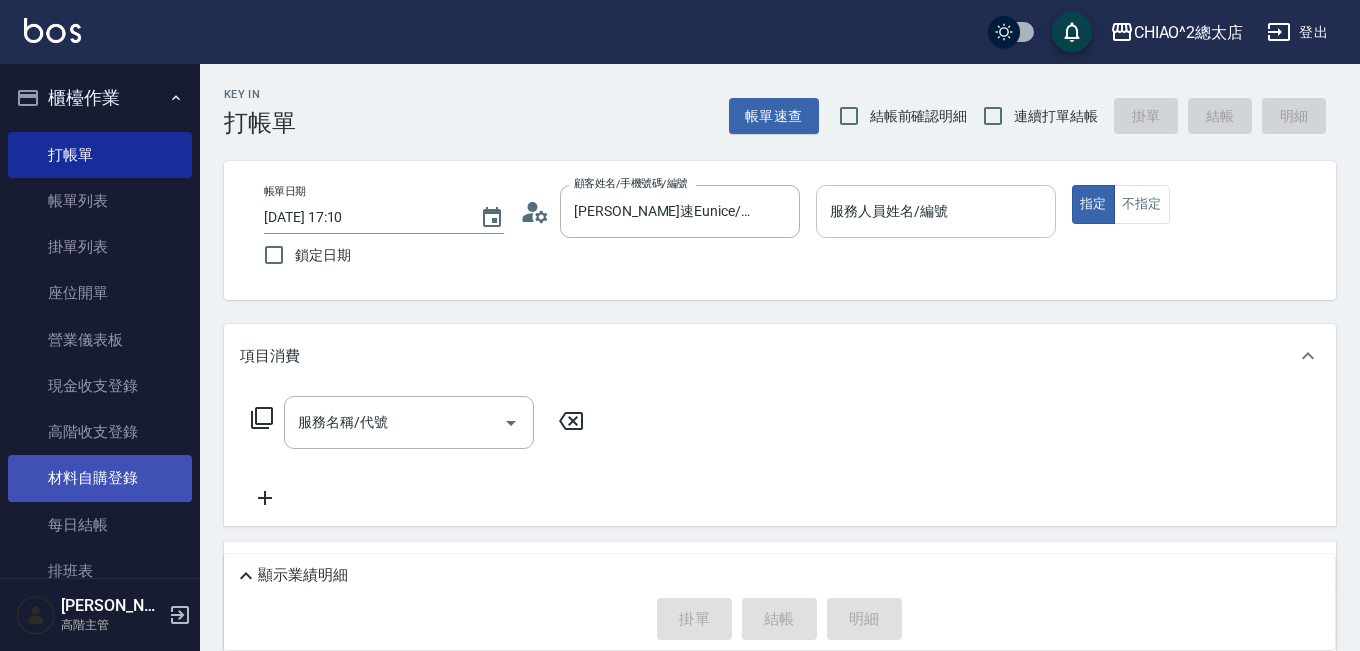 scroll, scrollTop: 90, scrollLeft: 0, axis: vertical 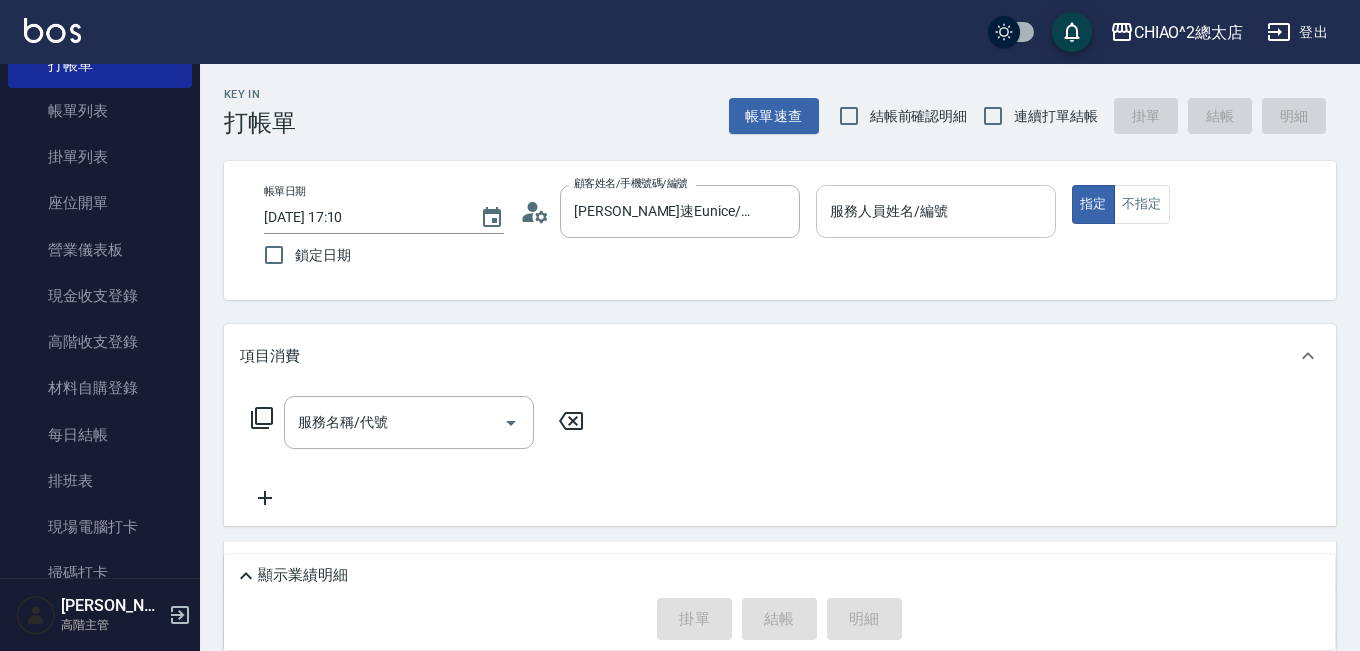 click on "項目消費" at bounding box center [780, 356] 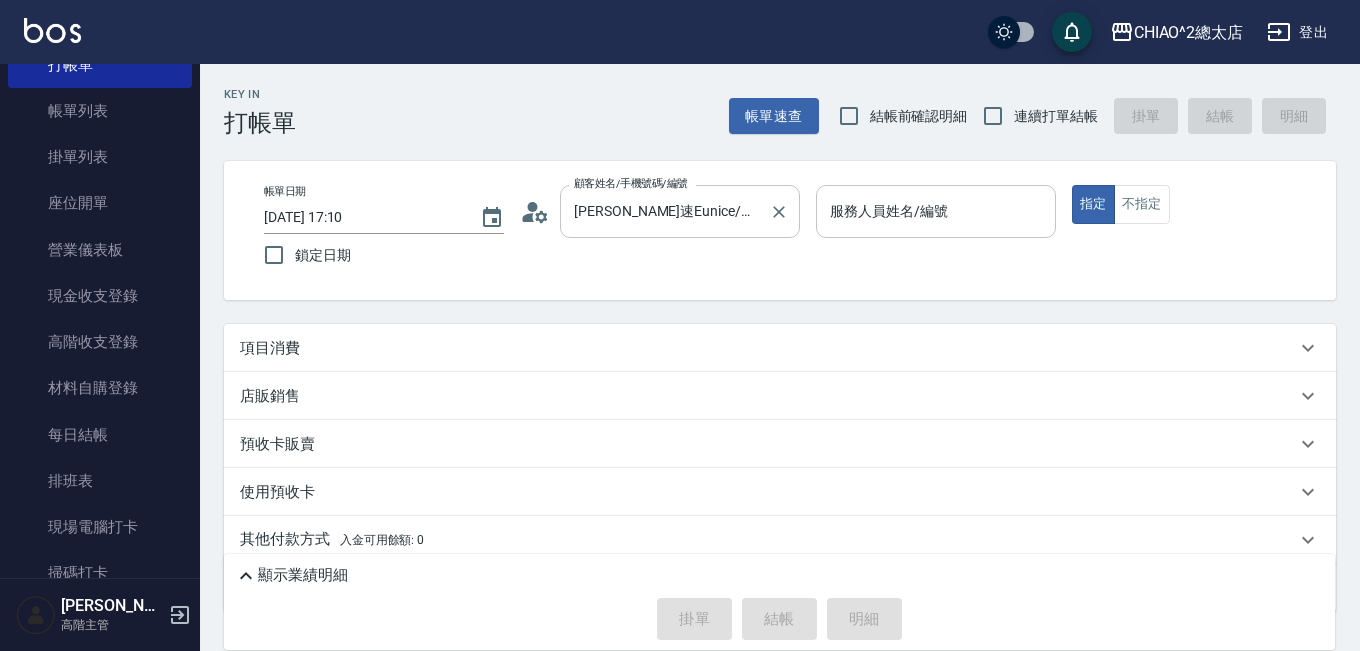 click on "[PERSON_NAME]速Eunice/0912065722/null" at bounding box center [665, 211] 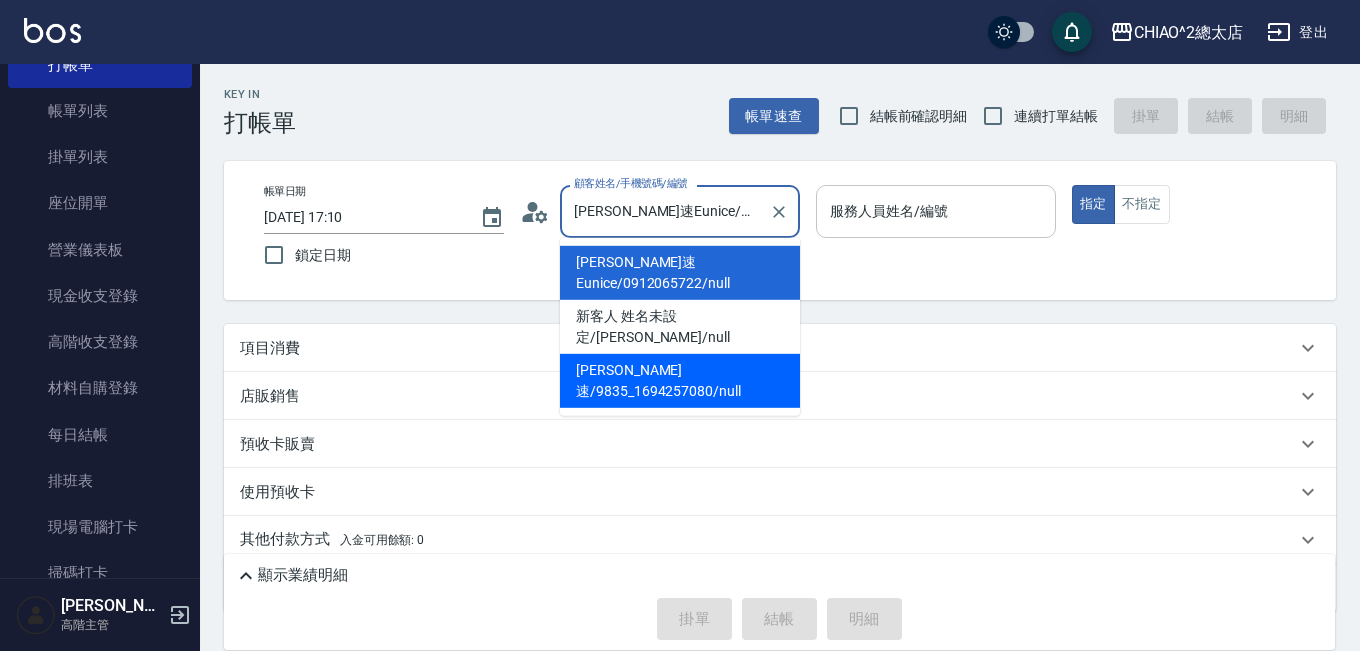 click on "[PERSON_NAME]速/9835_1694257080/null" at bounding box center (680, 381) 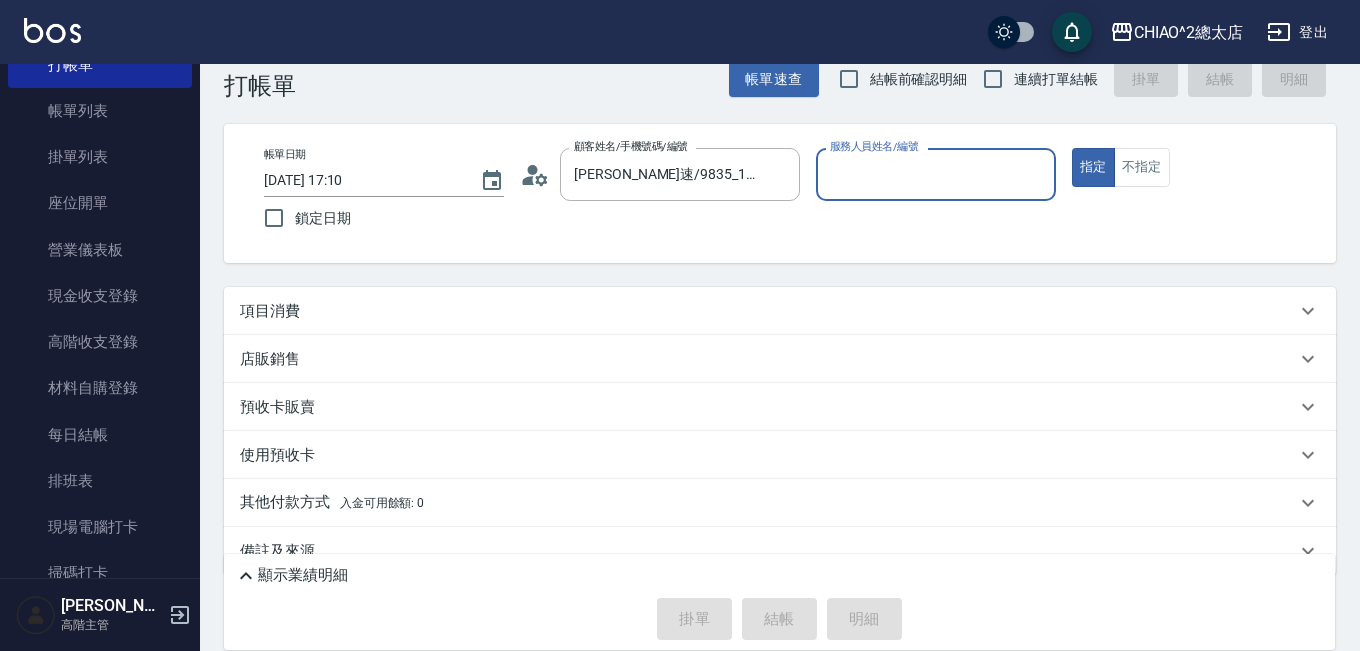 scroll, scrollTop: 71, scrollLeft: 0, axis: vertical 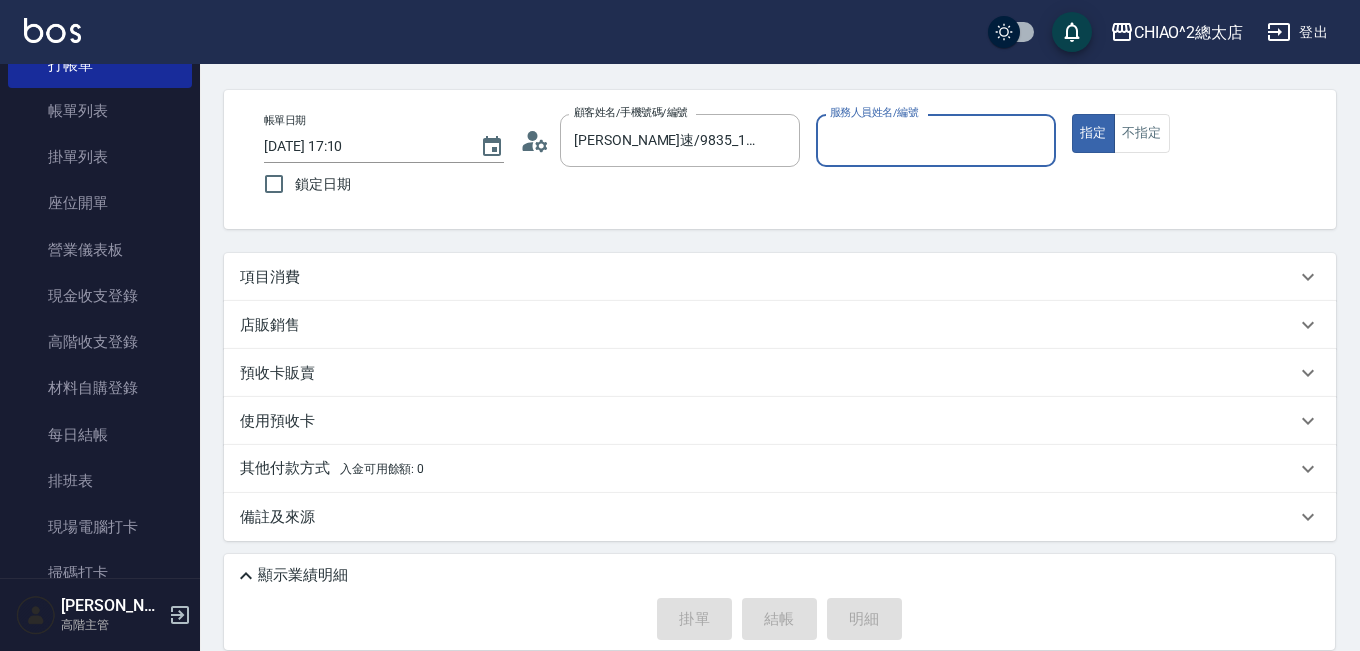 click 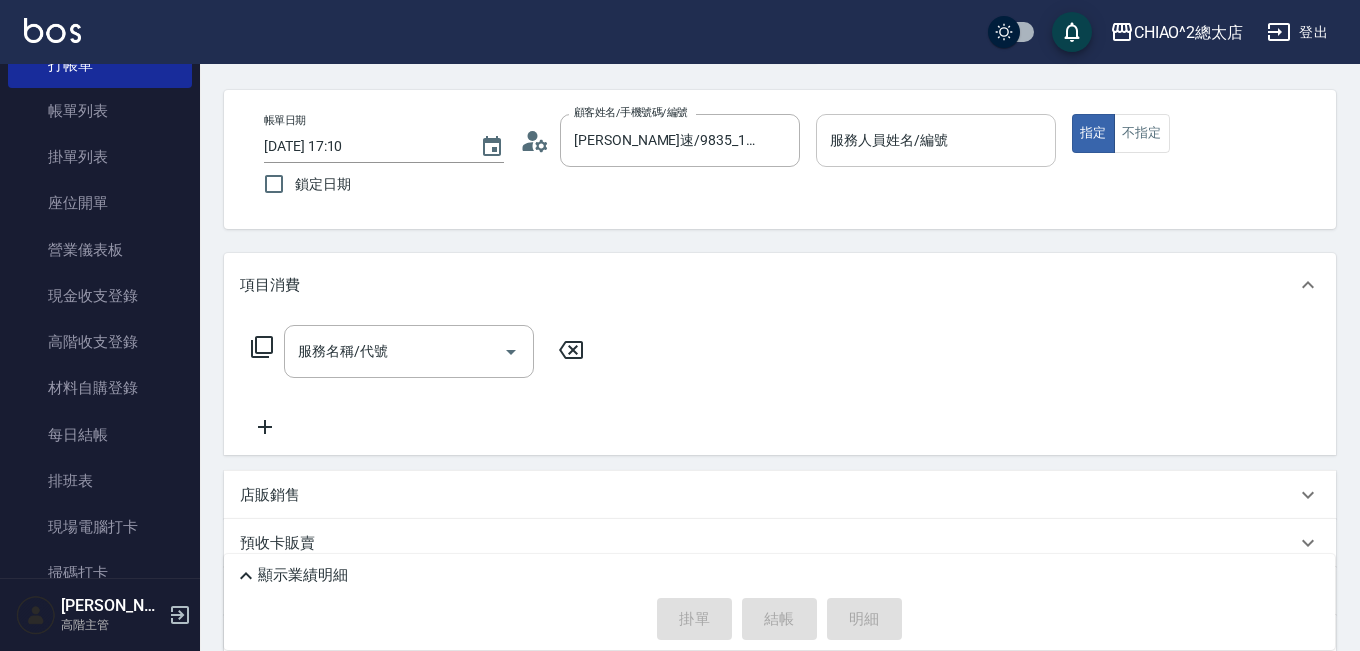 click 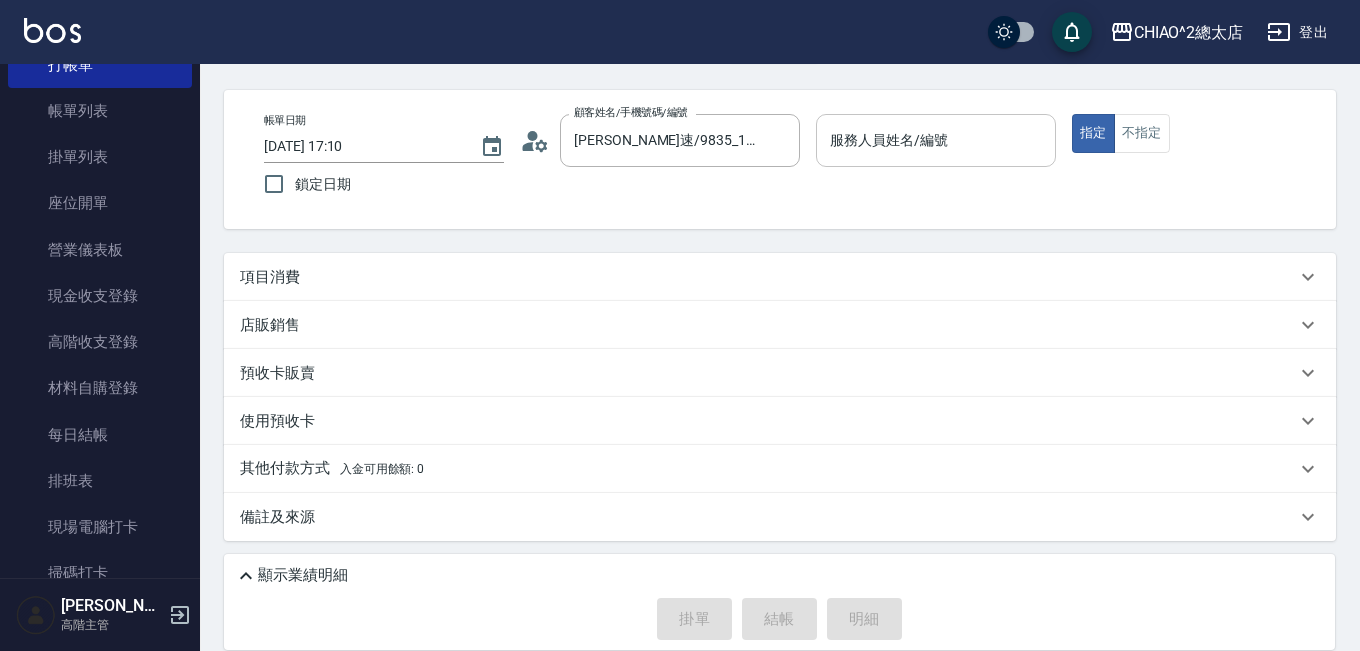 click on "店販銷售" at bounding box center (780, 325) 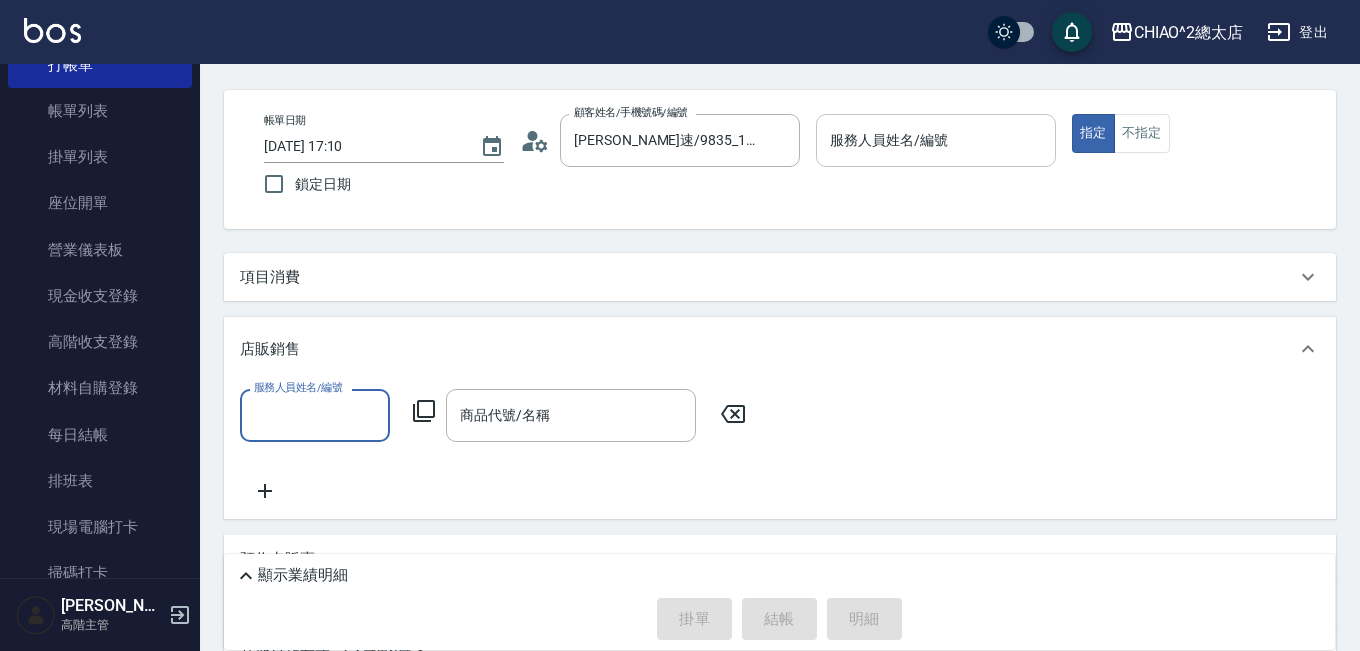 scroll, scrollTop: 0, scrollLeft: 0, axis: both 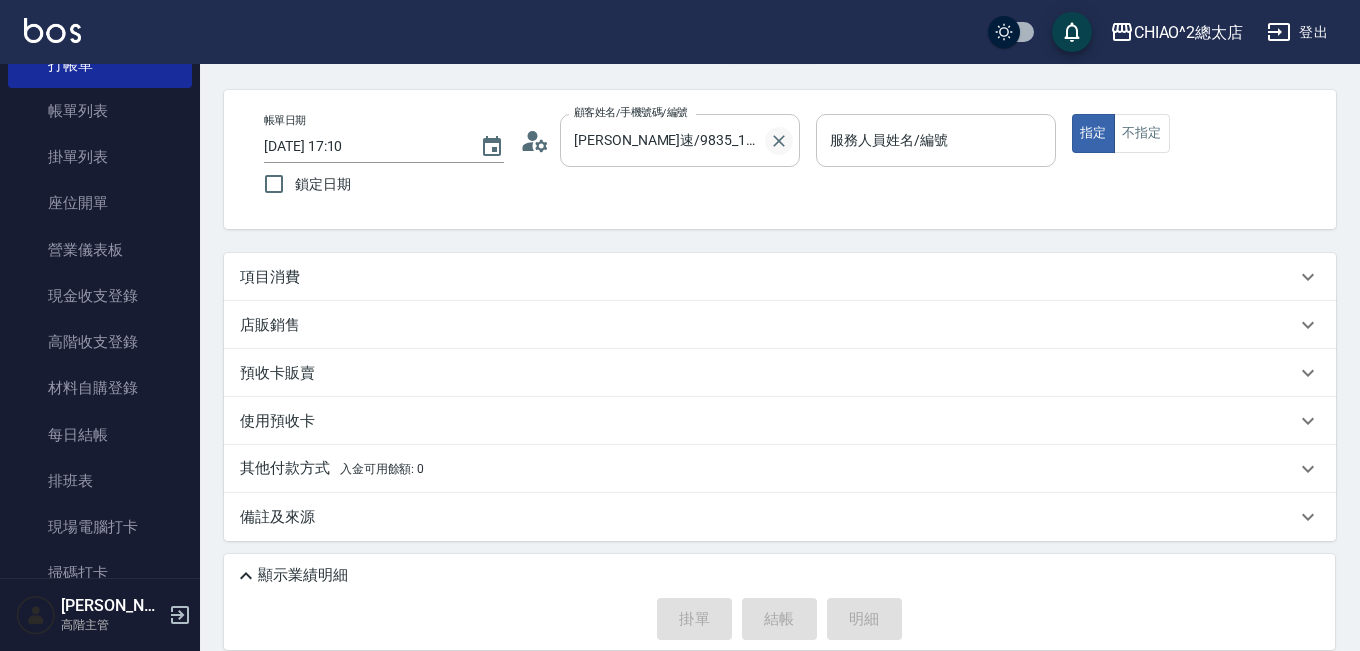 click 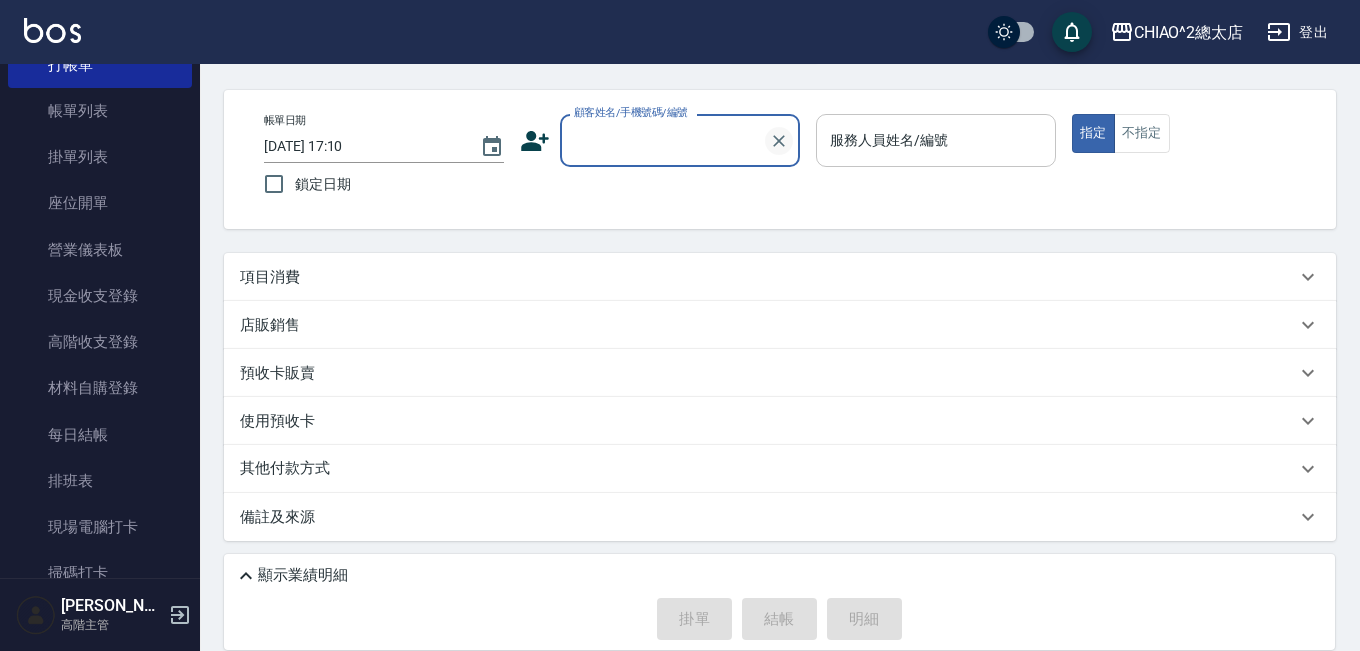 scroll, scrollTop: 0, scrollLeft: 0, axis: both 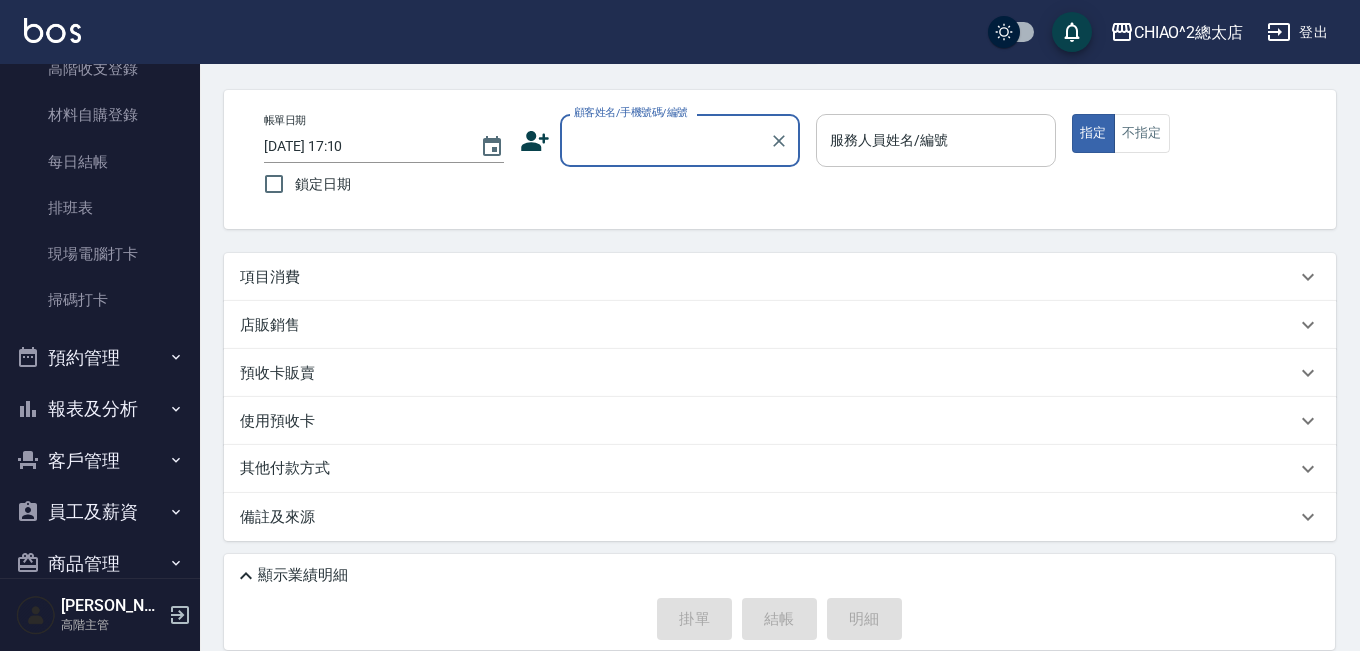 click 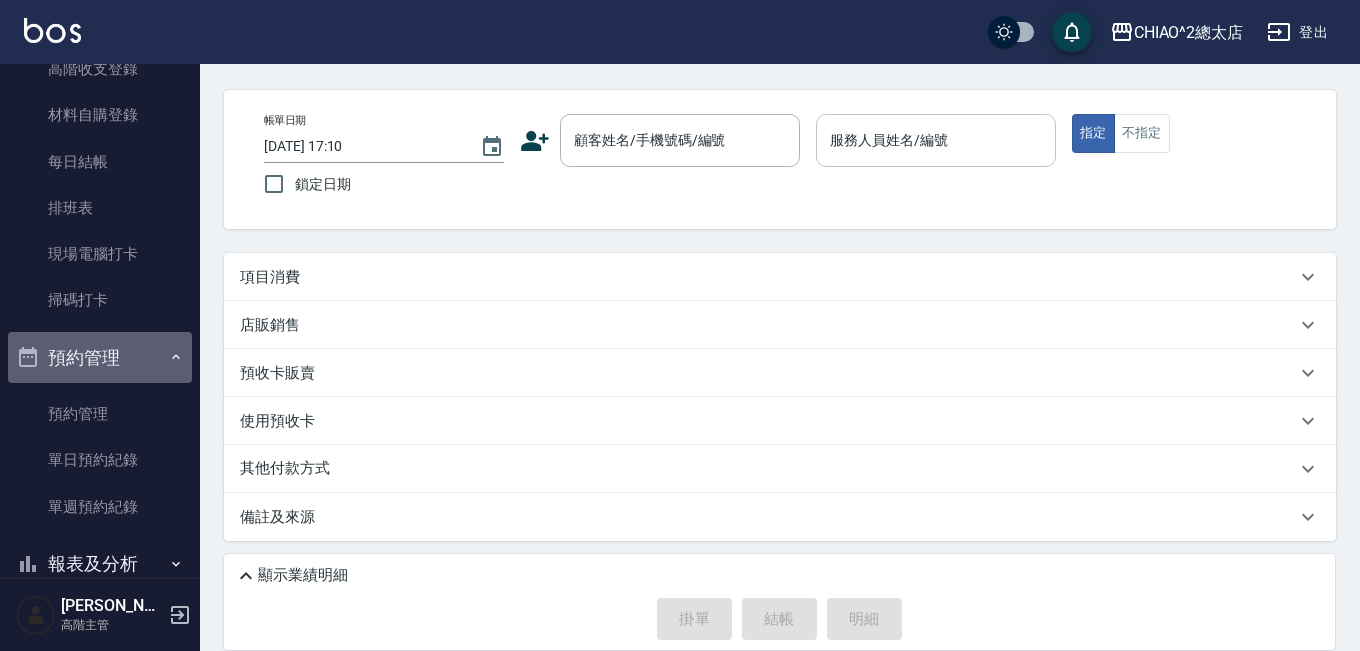 click 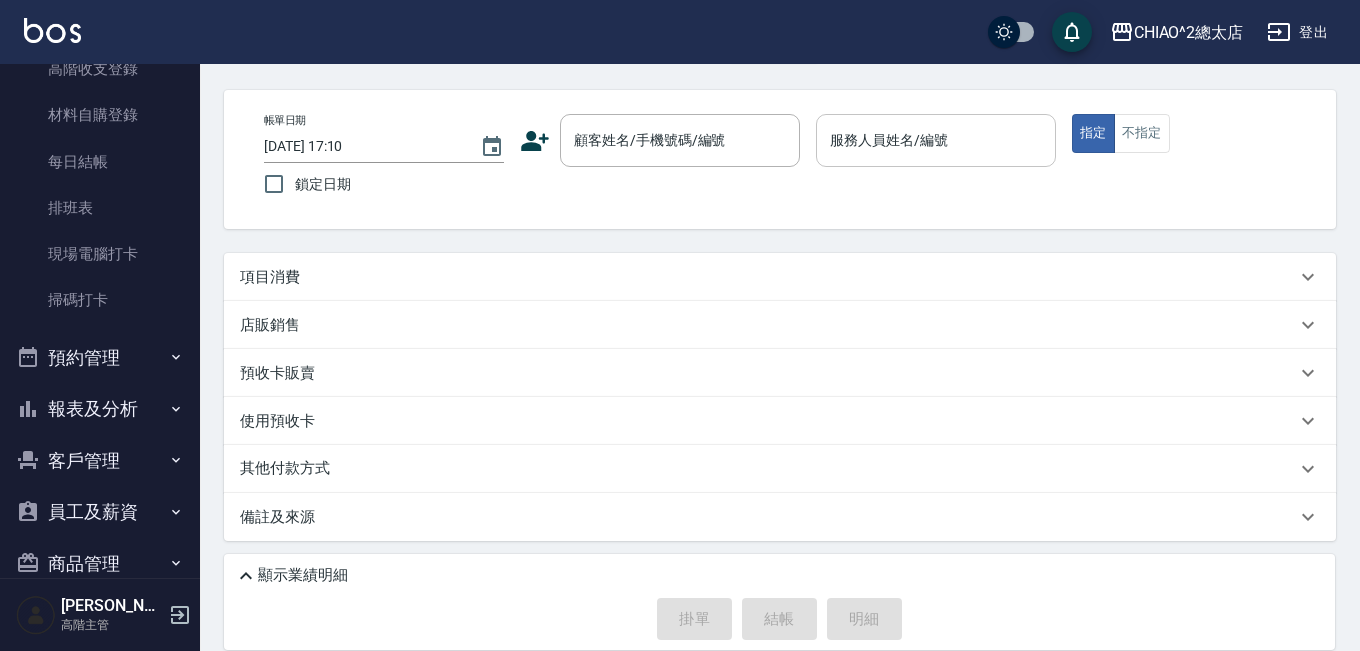 click 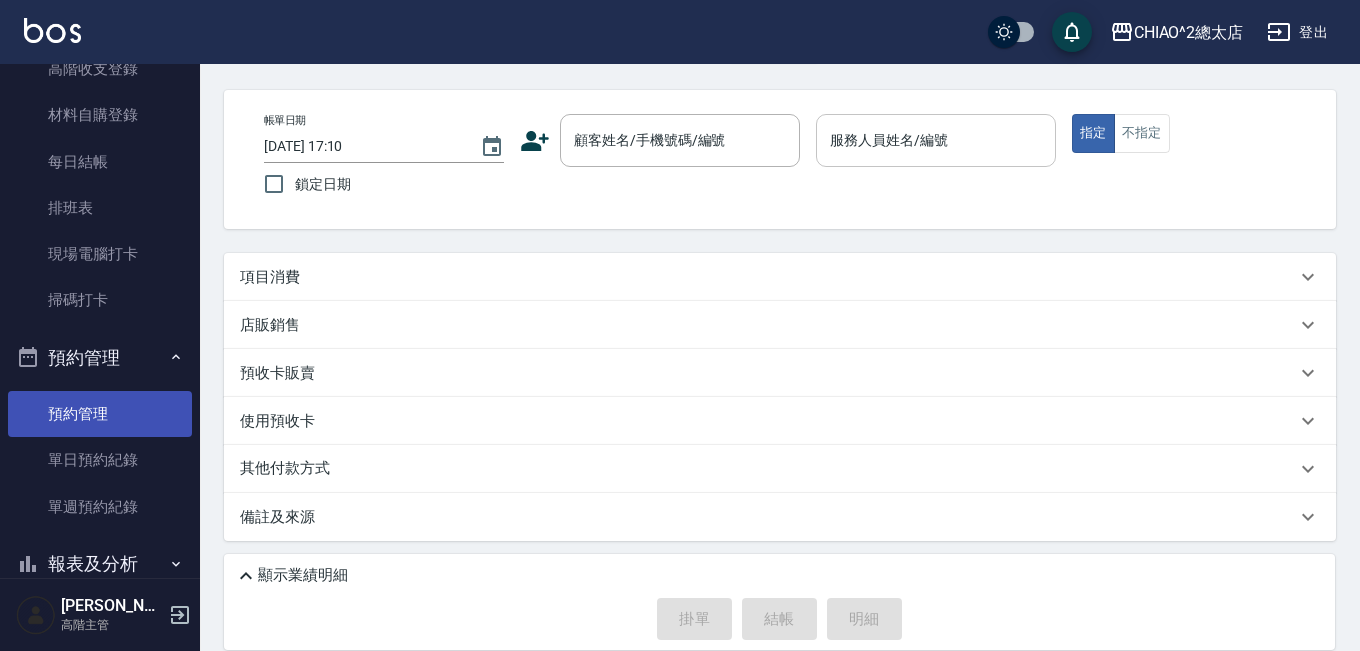 click on "預約管理" at bounding box center (100, 414) 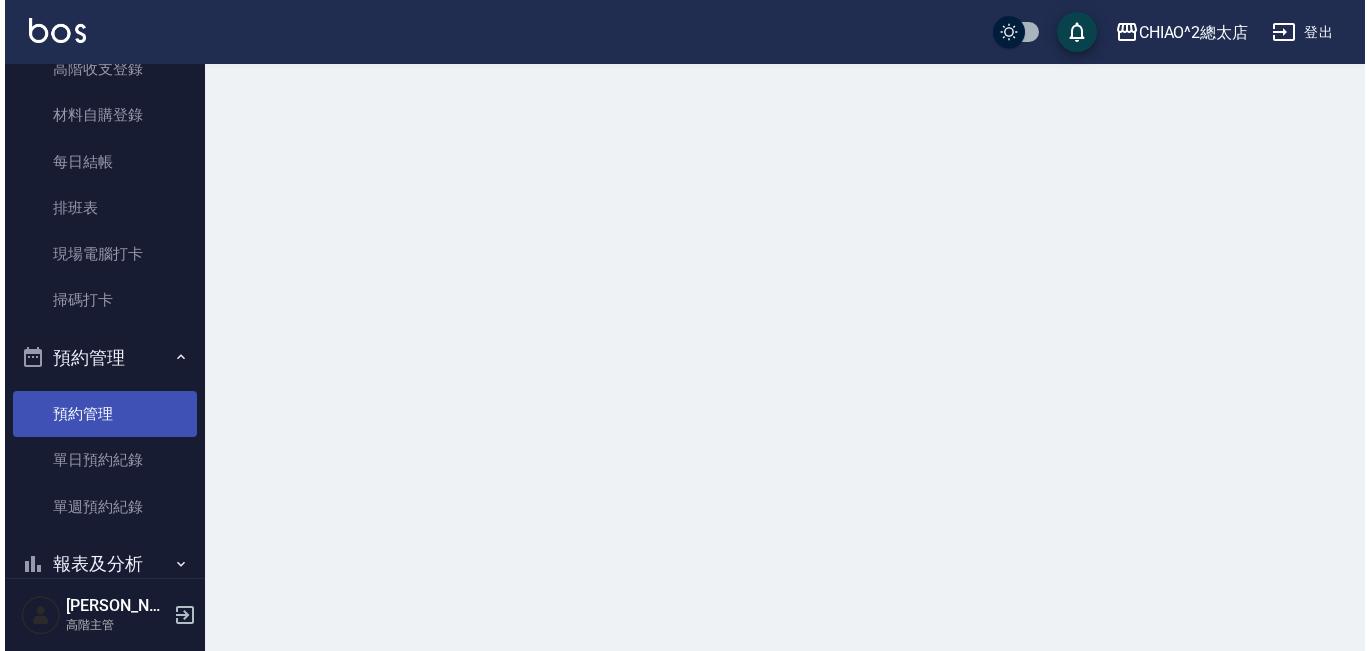 scroll, scrollTop: 0, scrollLeft: 0, axis: both 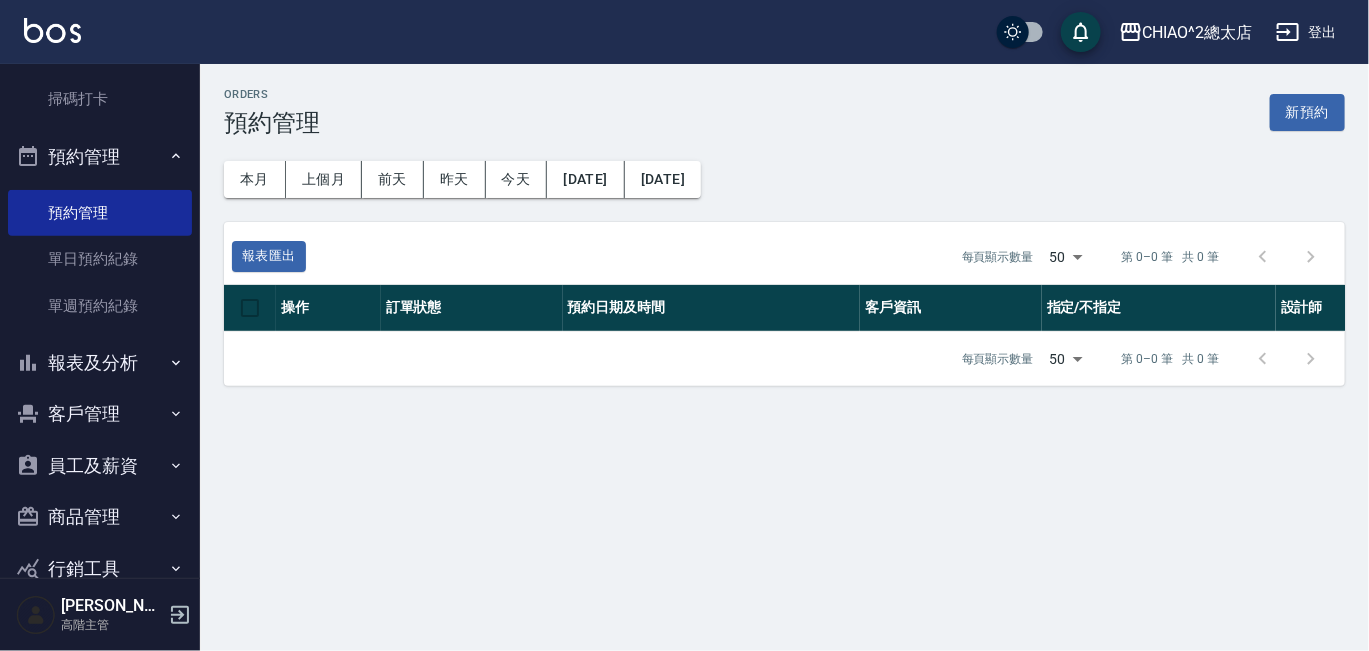 click 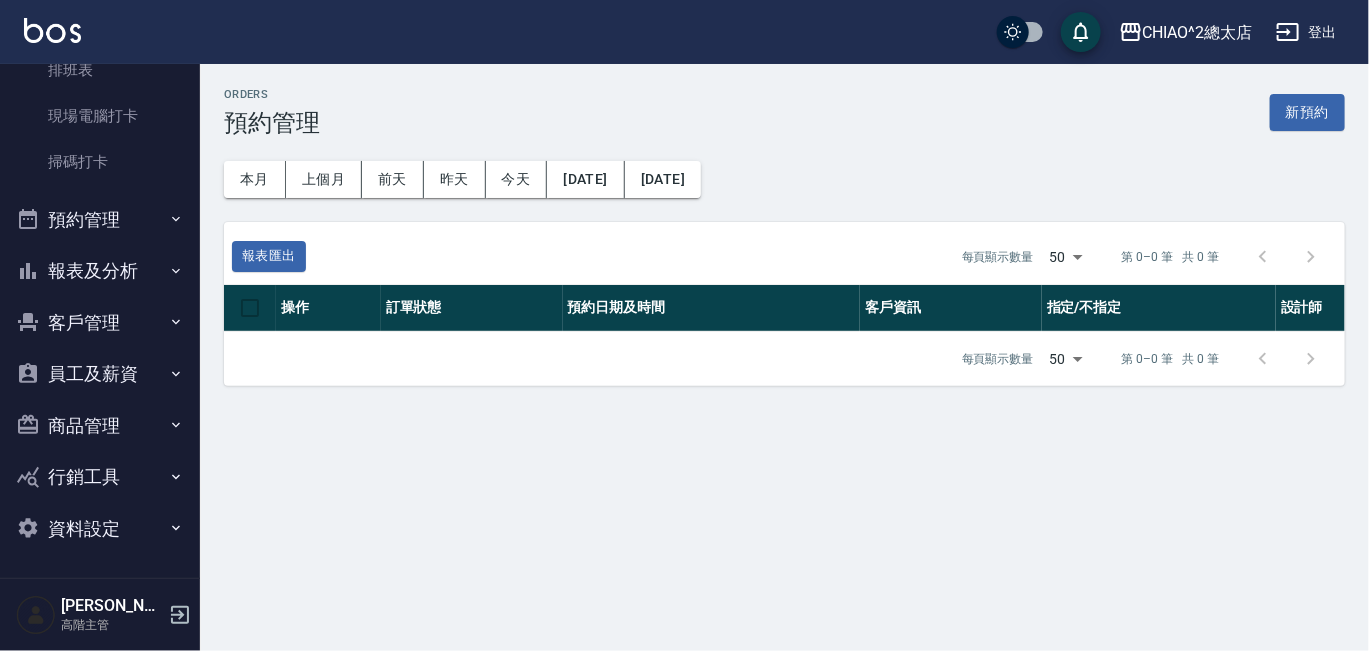 scroll, scrollTop: 501, scrollLeft: 0, axis: vertical 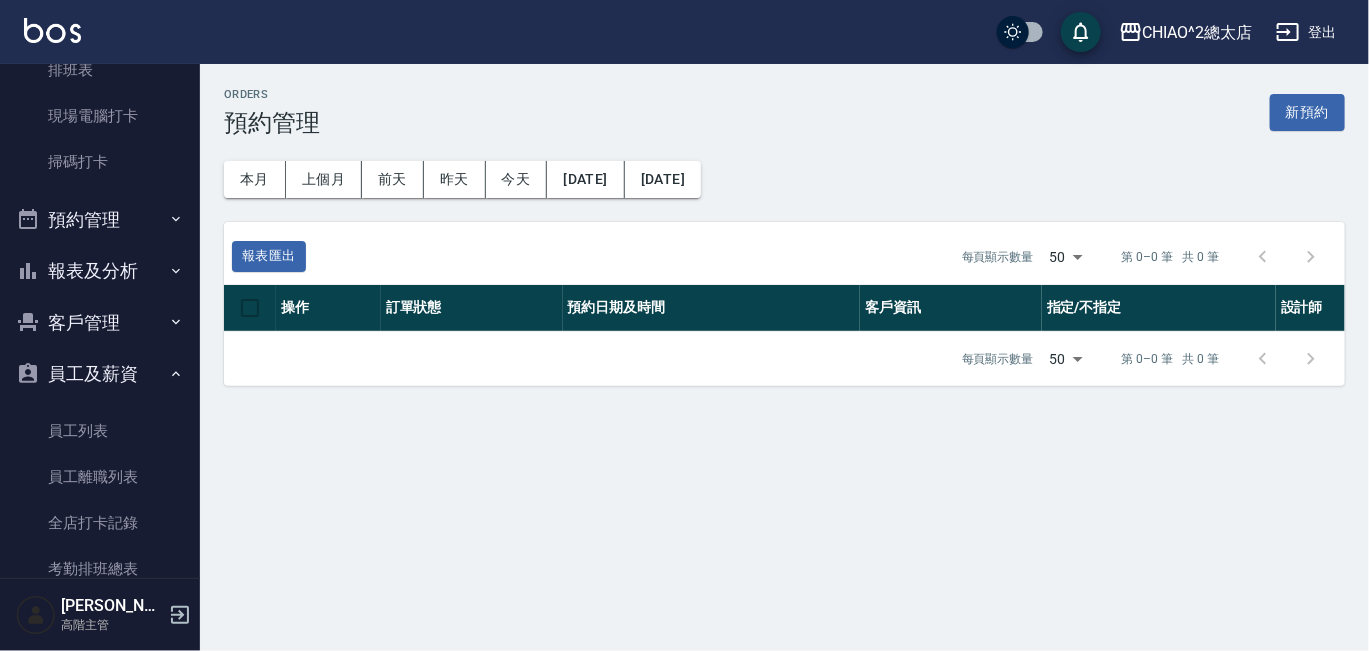 click on "員工及薪資" at bounding box center [100, 374] 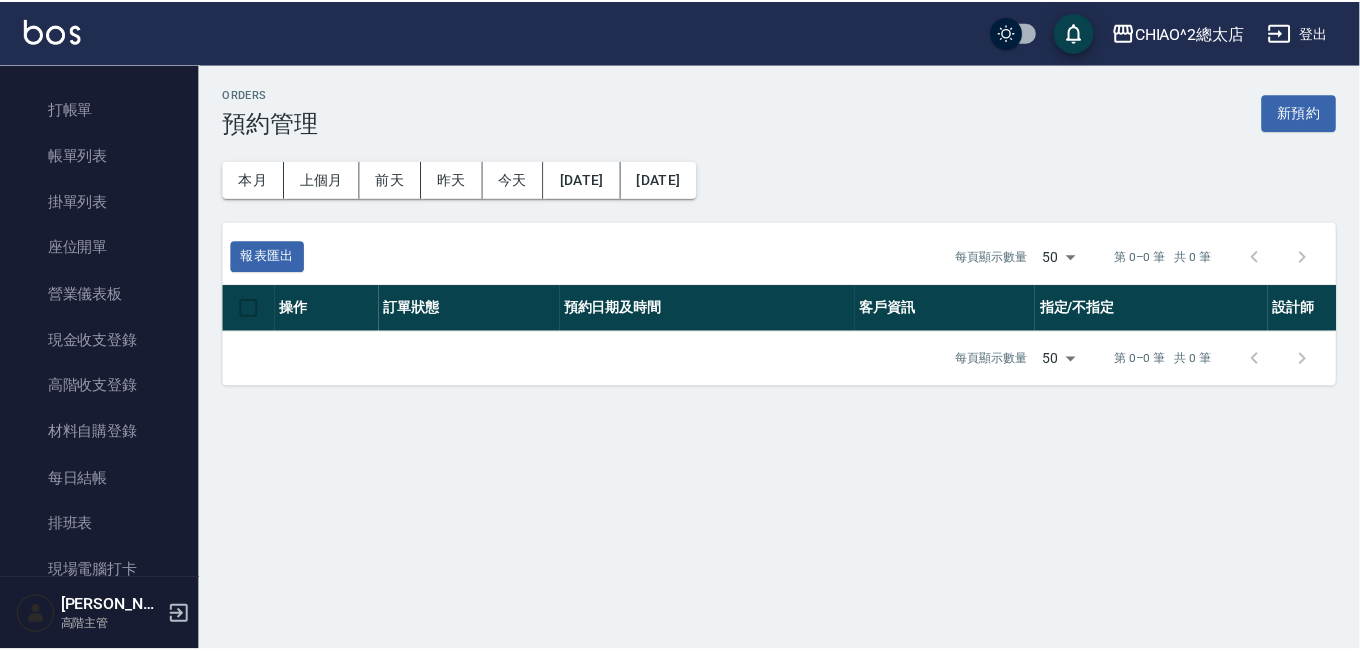 scroll, scrollTop: 0, scrollLeft: 0, axis: both 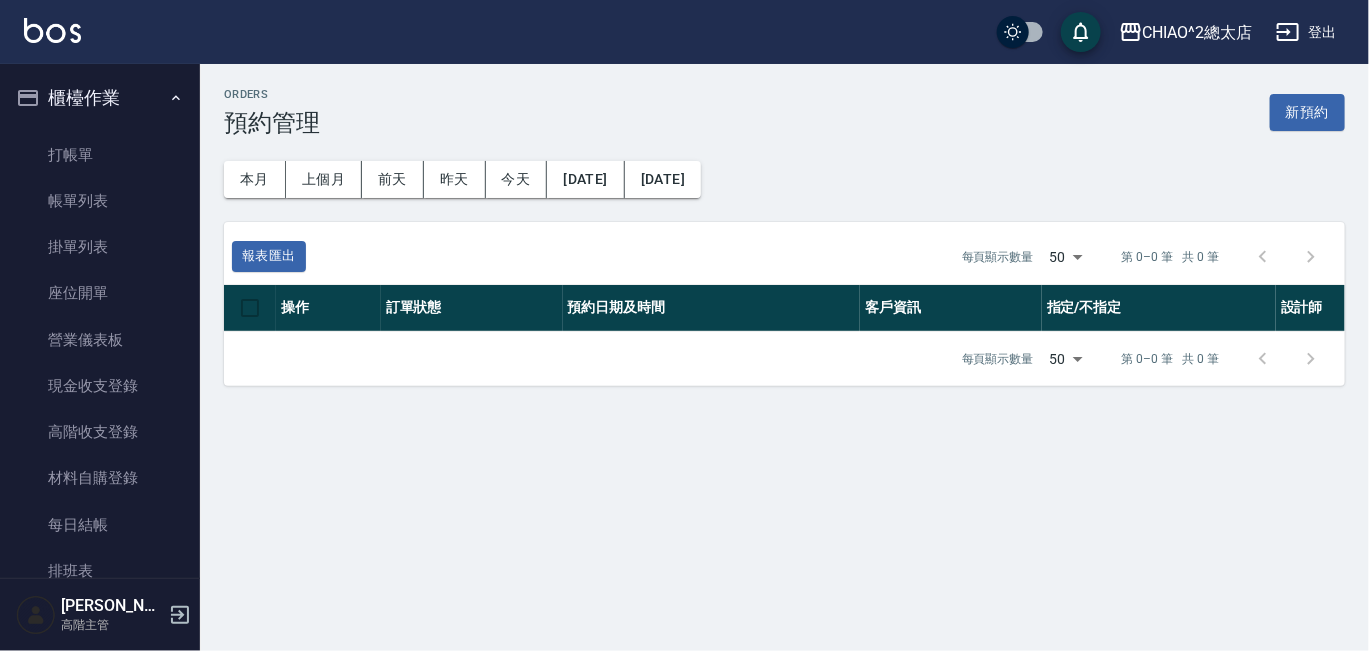 click 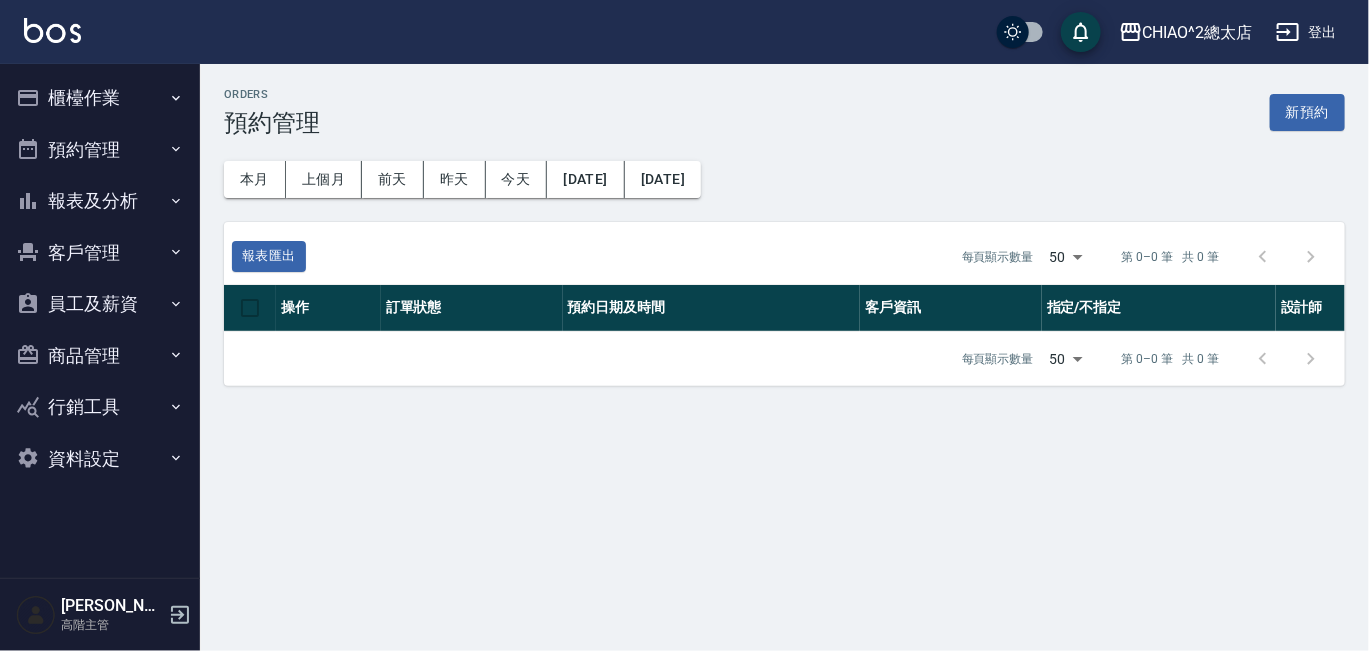 click on "櫃檯作業" at bounding box center (100, 98) 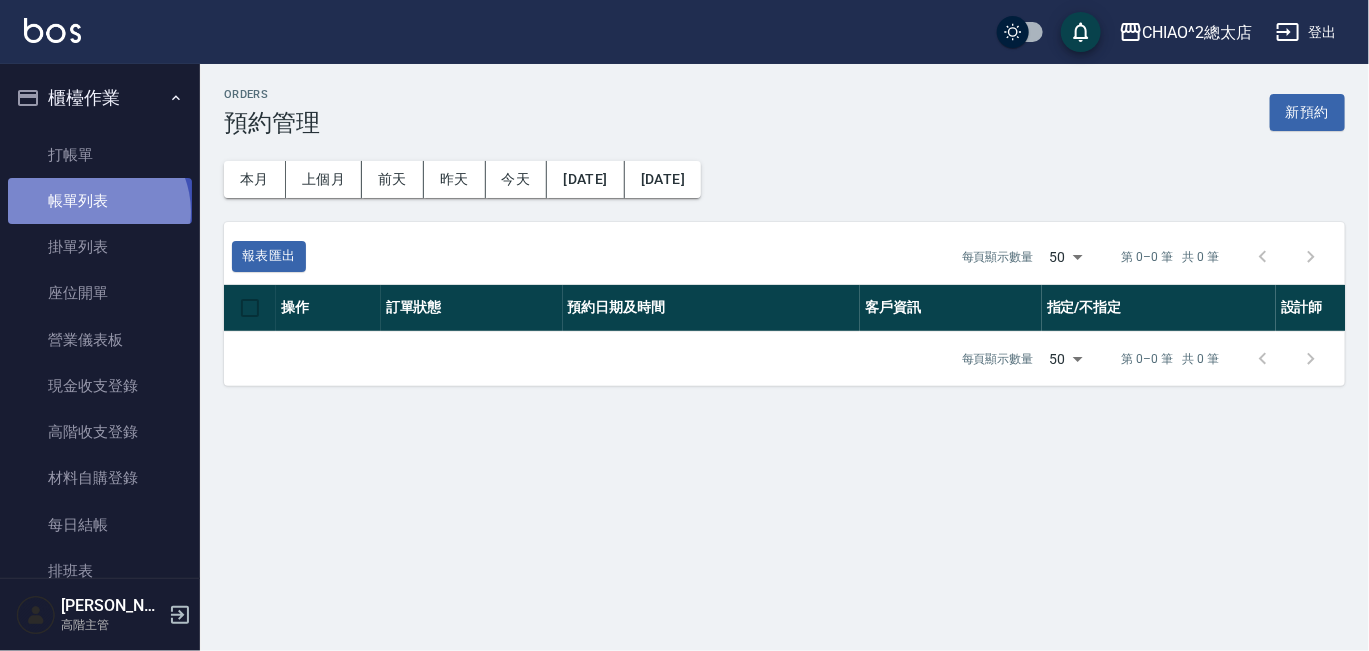 click on "帳單列表" at bounding box center (100, 201) 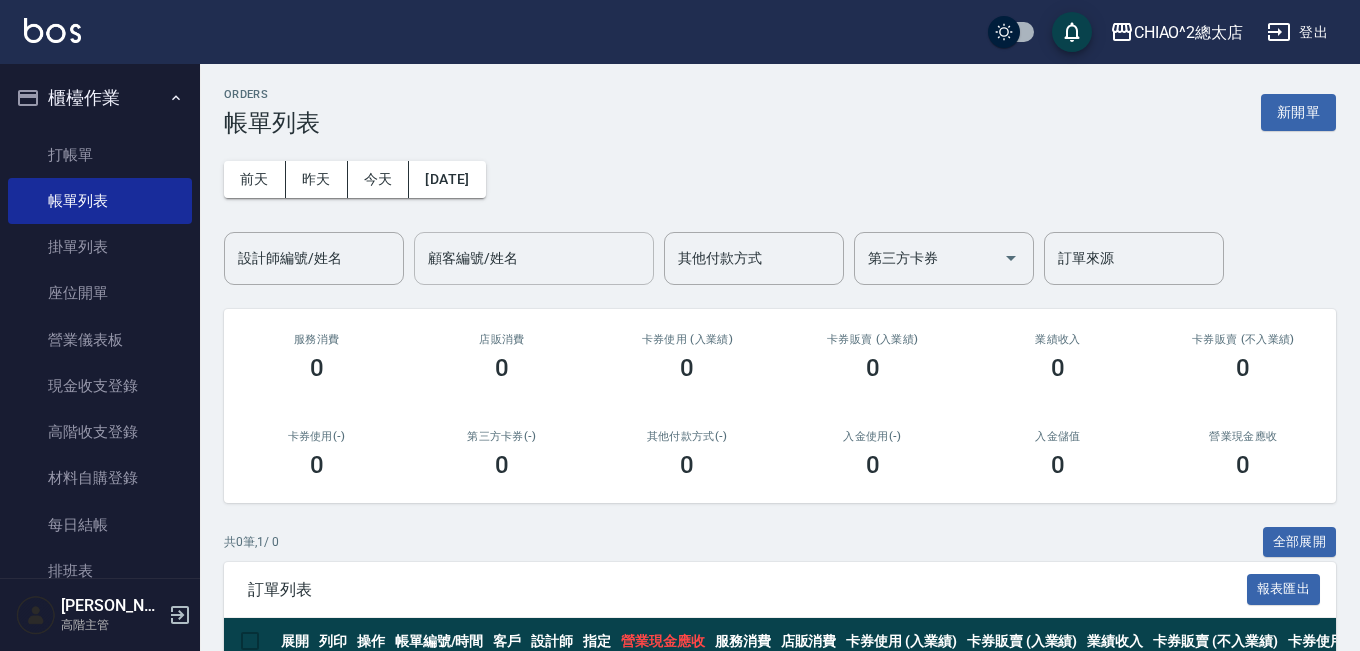 click on "顧客編號/姓名" at bounding box center (534, 258) 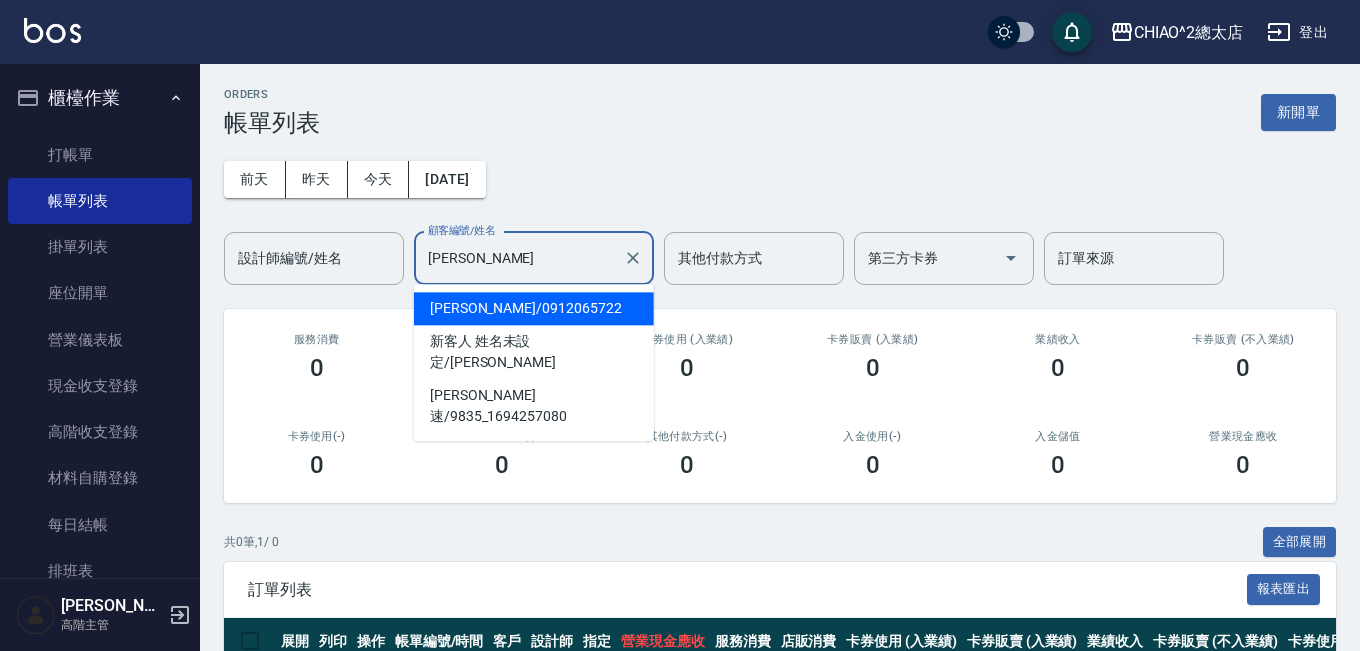 click on "[PERSON_NAME]  /  0912065722" at bounding box center [534, 308] 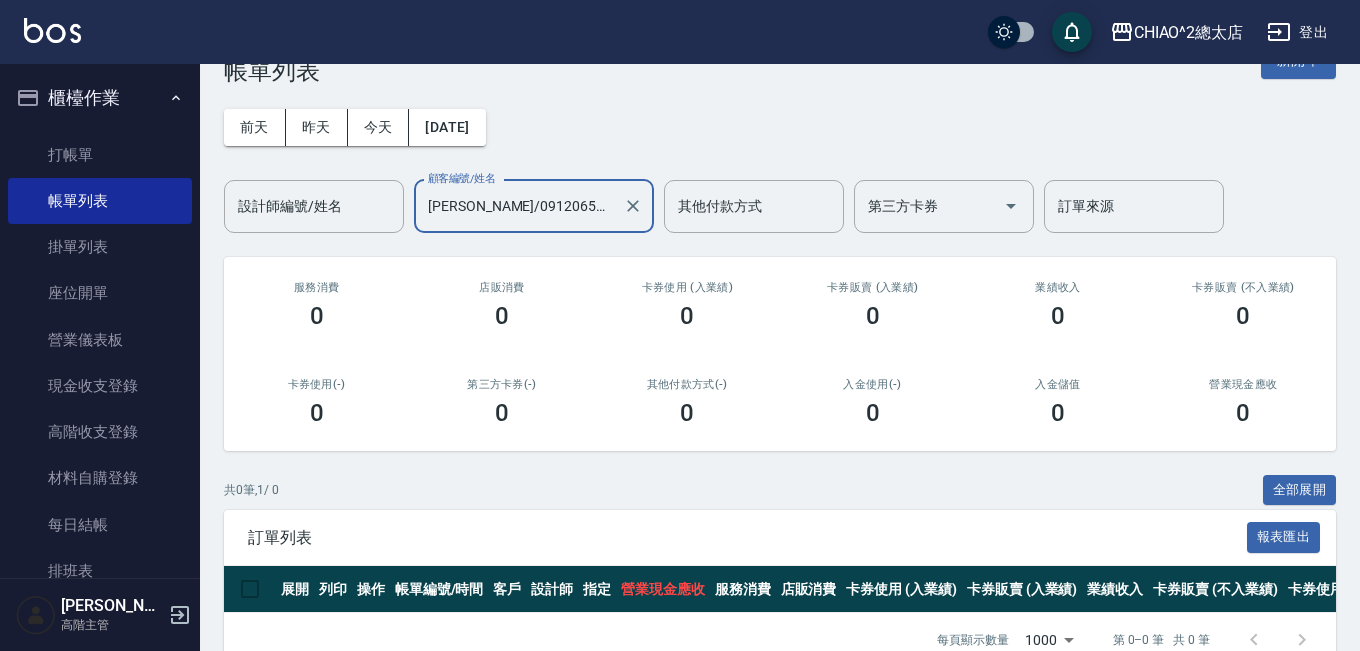 scroll, scrollTop: 105, scrollLeft: 0, axis: vertical 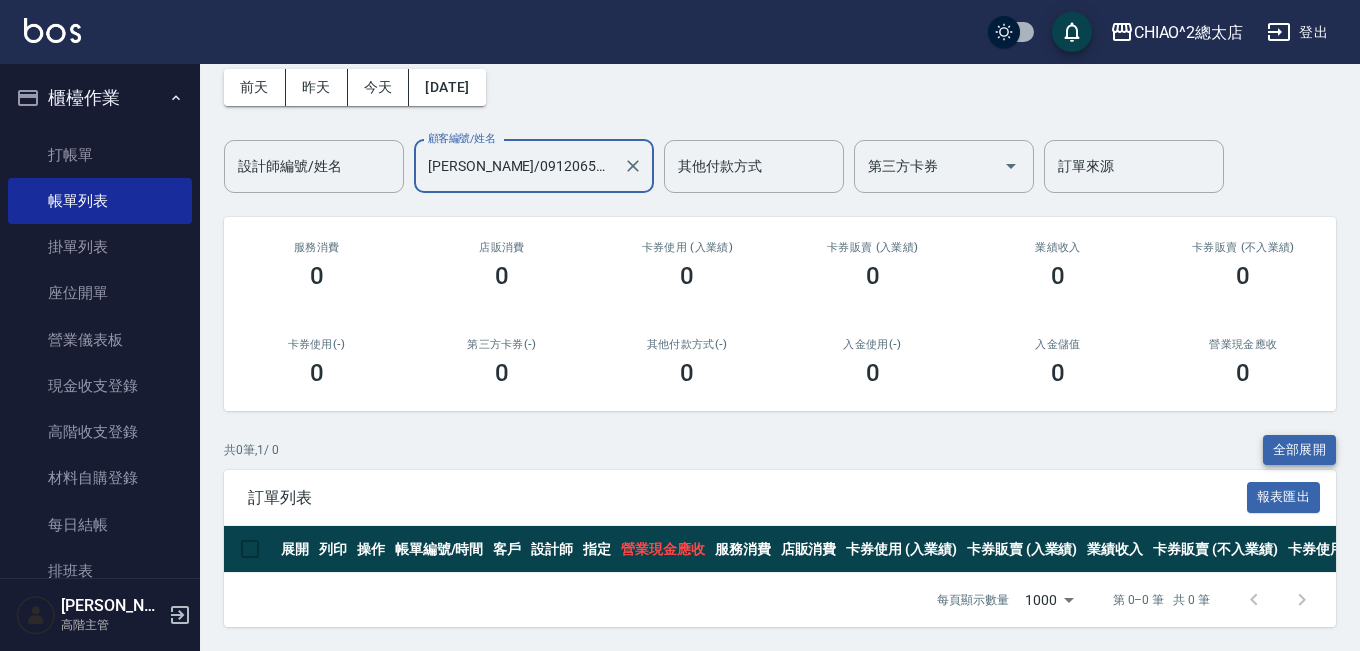 type on "[PERSON_NAME]/0912065722" 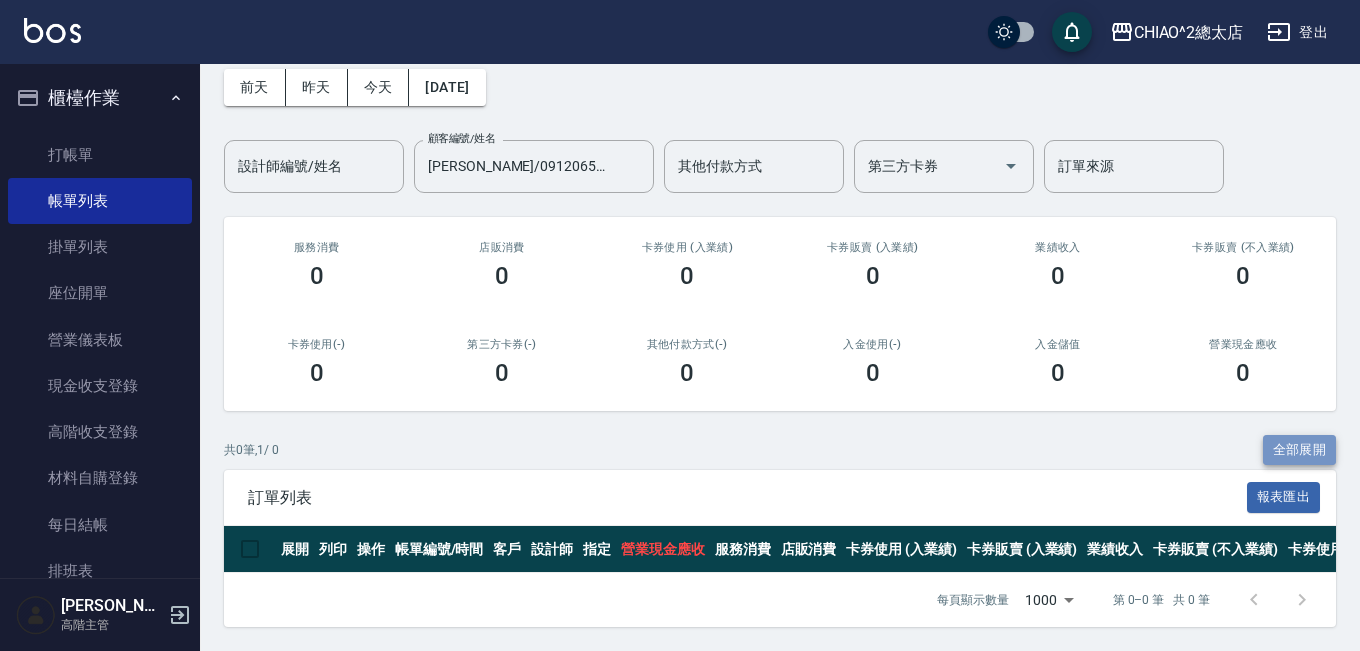 click on "全部展開" at bounding box center [1300, 450] 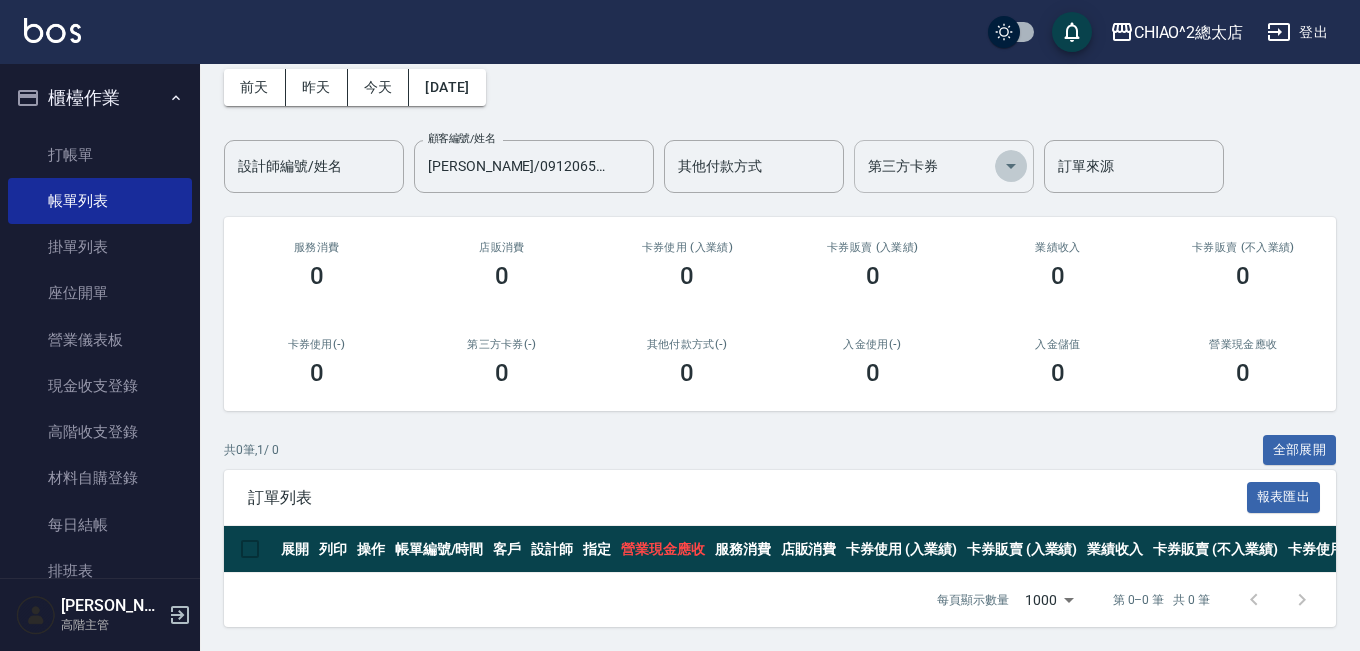 click 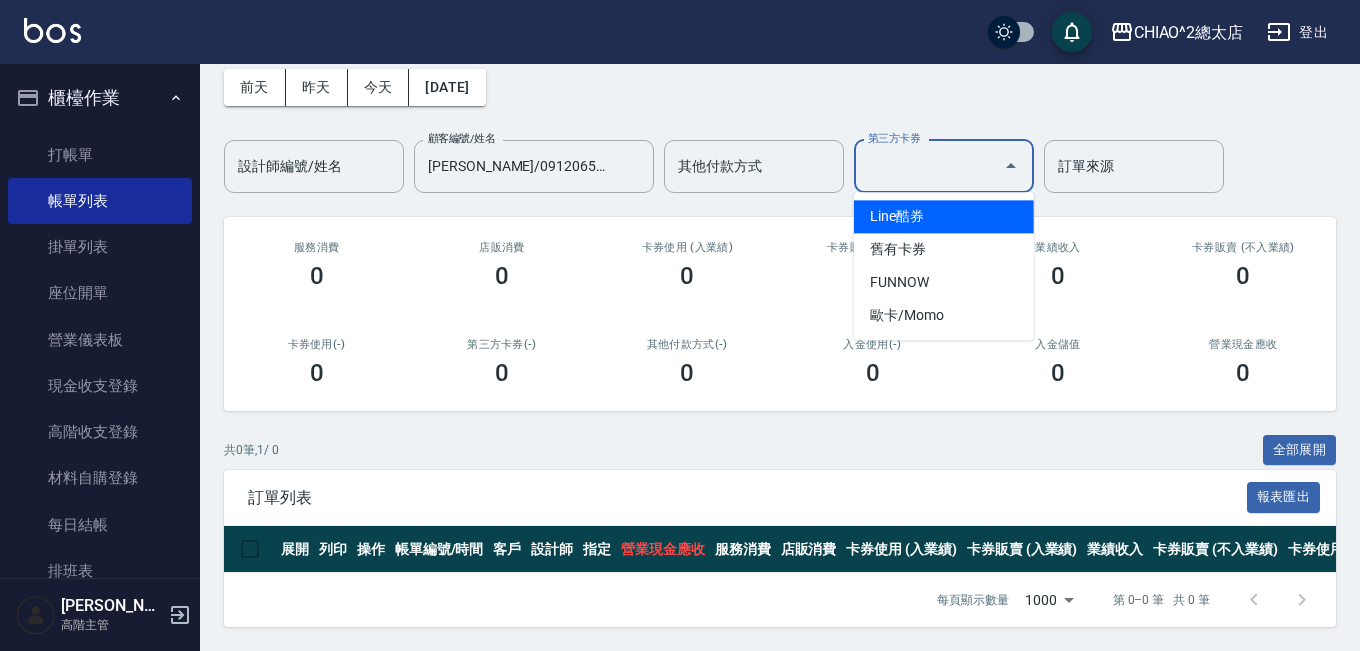 click 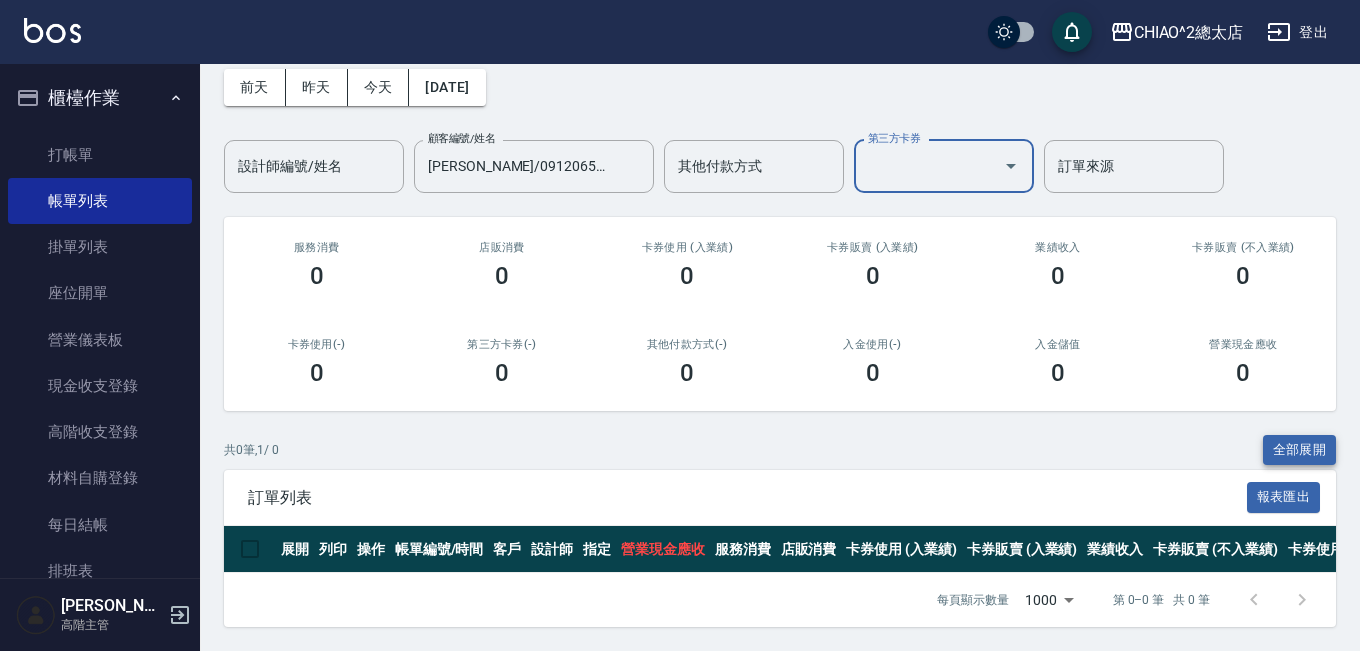 click on "全部展開" at bounding box center (1300, 450) 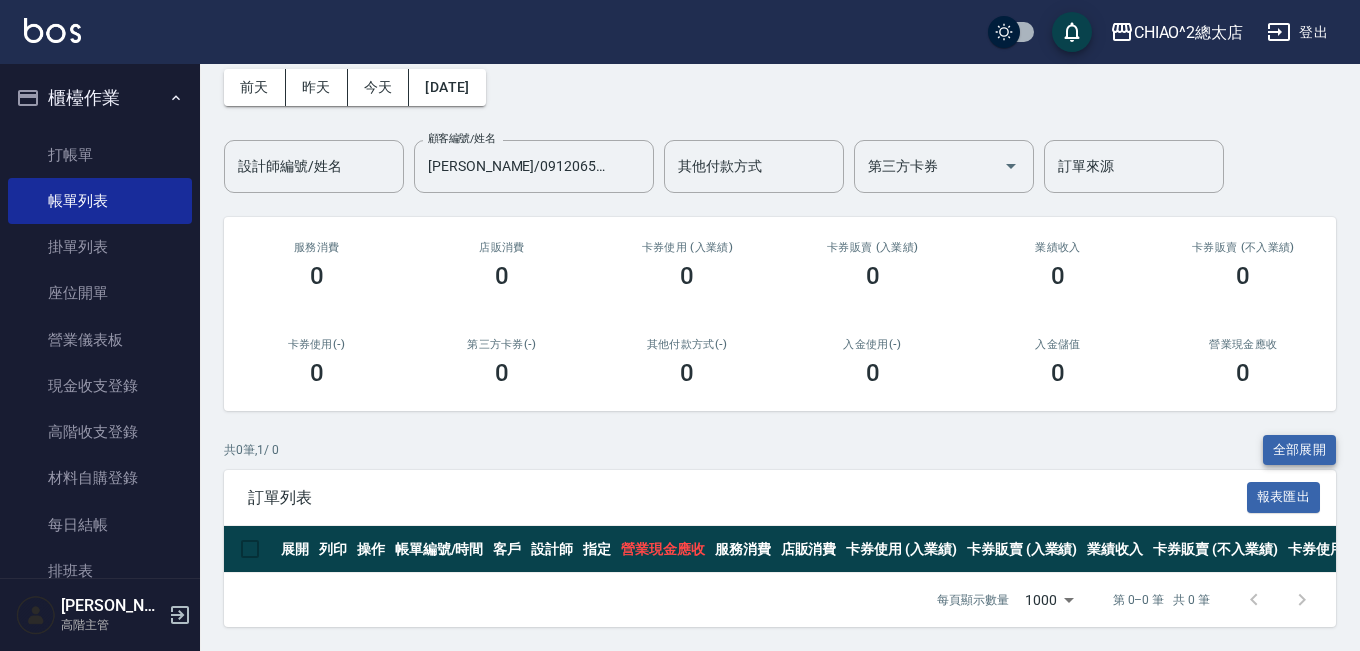click on "全部展開" at bounding box center [1300, 450] 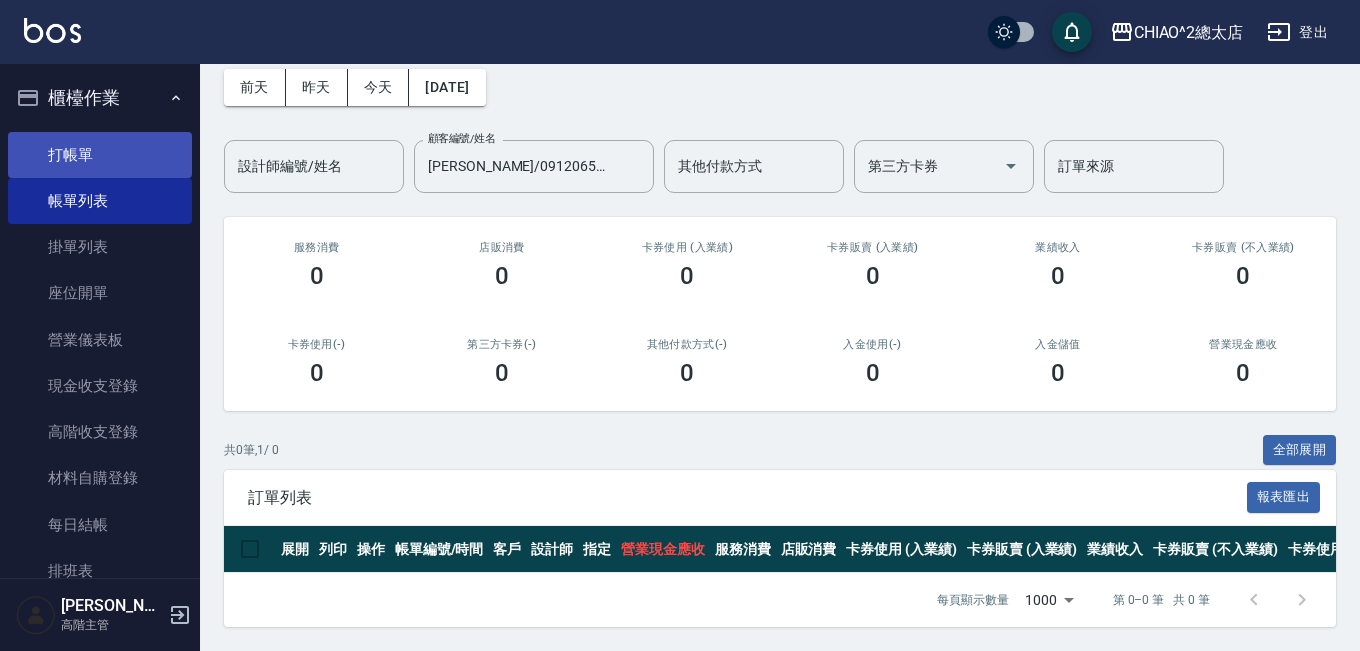 click on "打帳單" at bounding box center (100, 155) 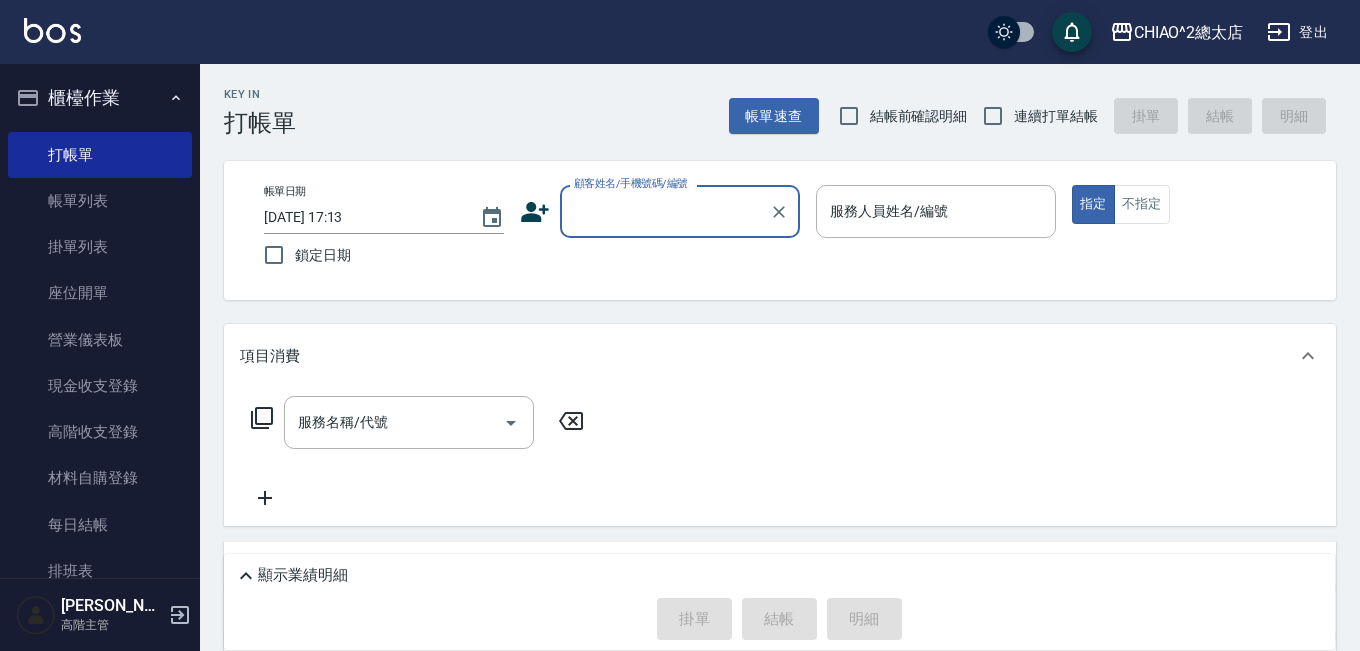 scroll, scrollTop: 0, scrollLeft: 0, axis: both 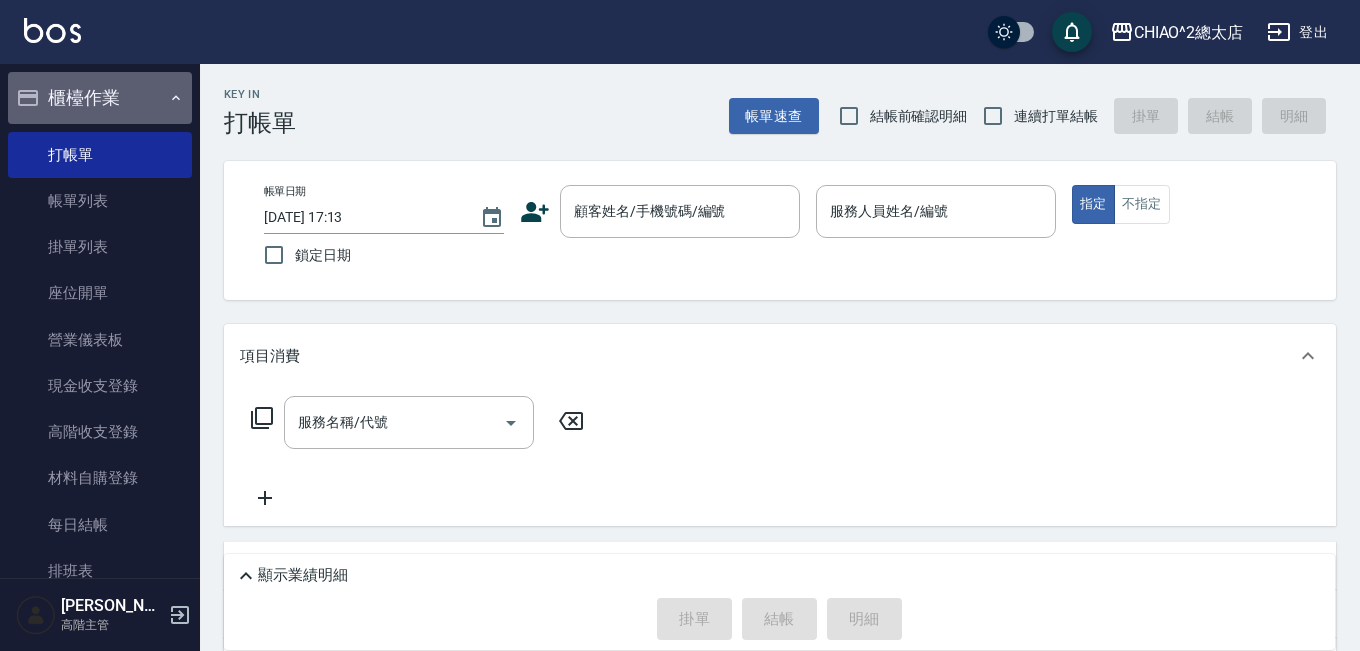 click on "櫃檯作業" at bounding box center [100, 98] 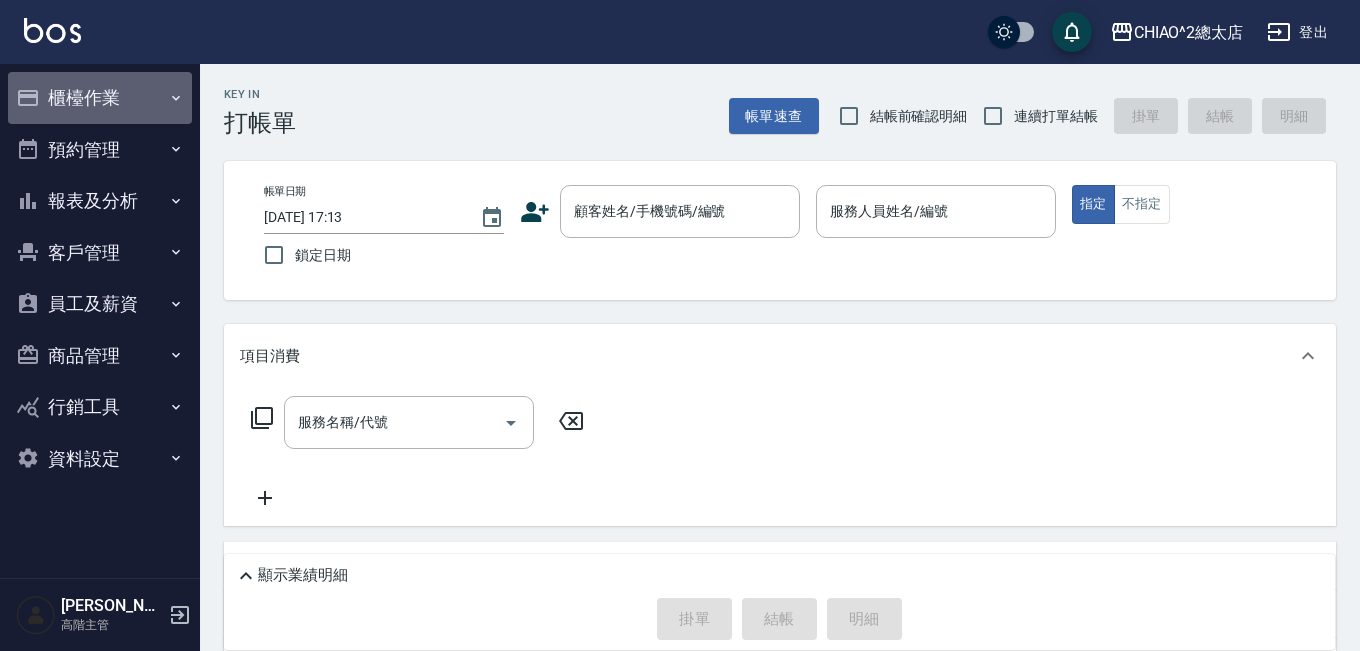 click 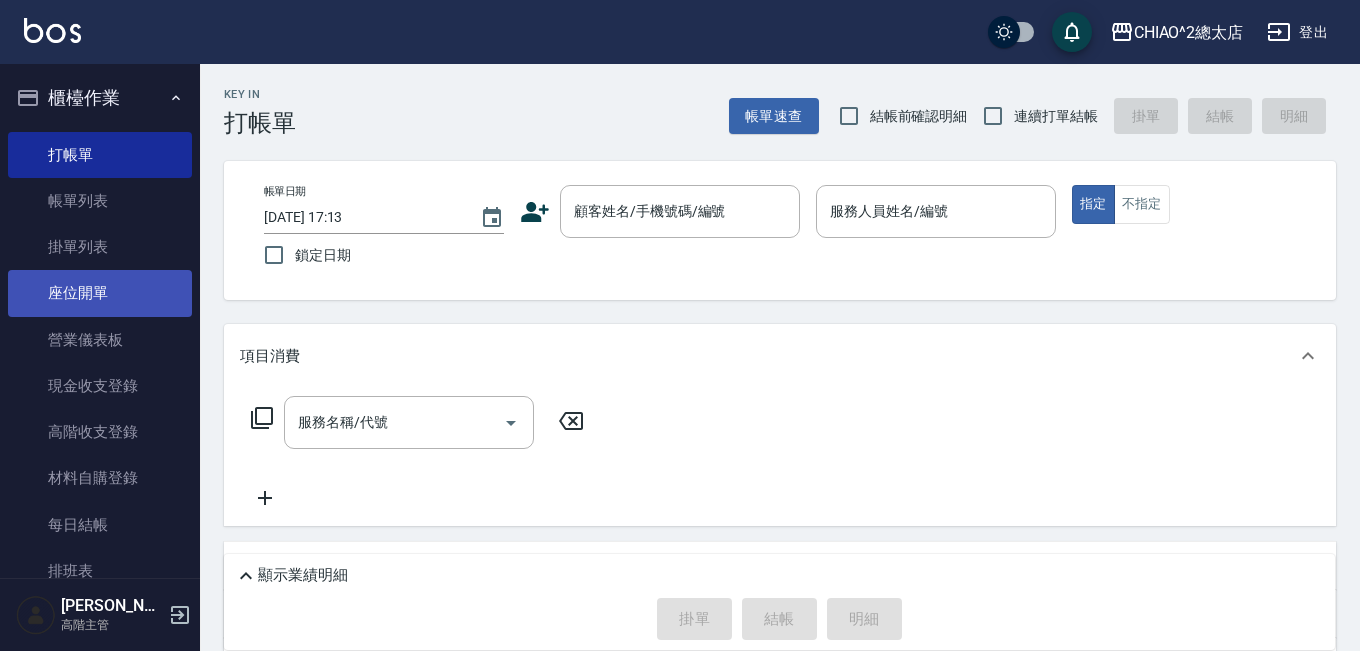 click on "座位開單" at bounding box center (100, 293) 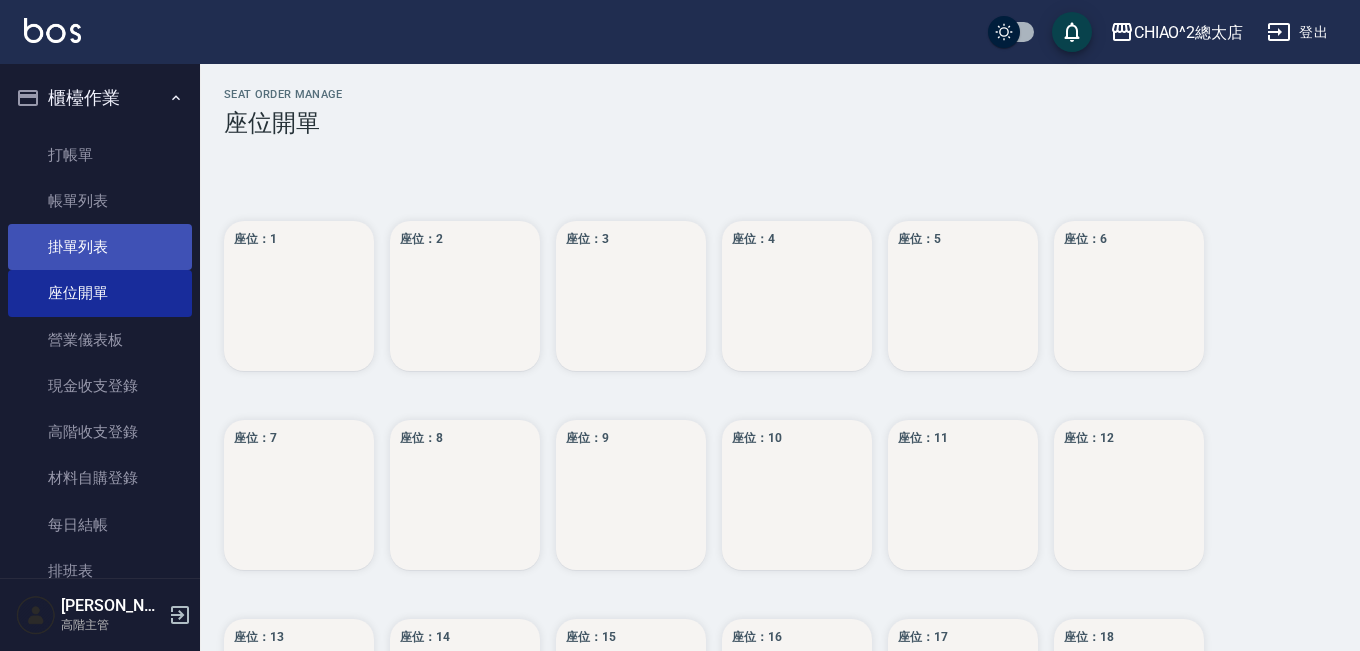 click on "掛單列表" at bounding box center [100, 247] 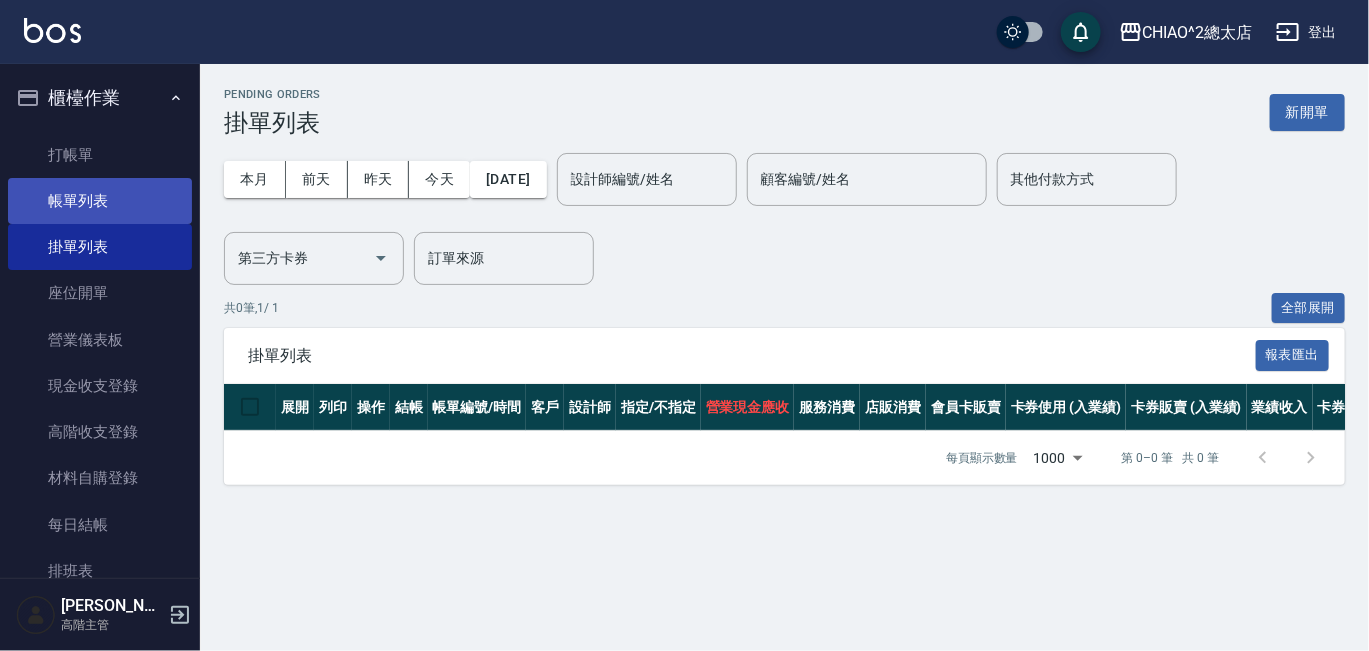 click on "帳單列表" at bounding box center (100, 201) 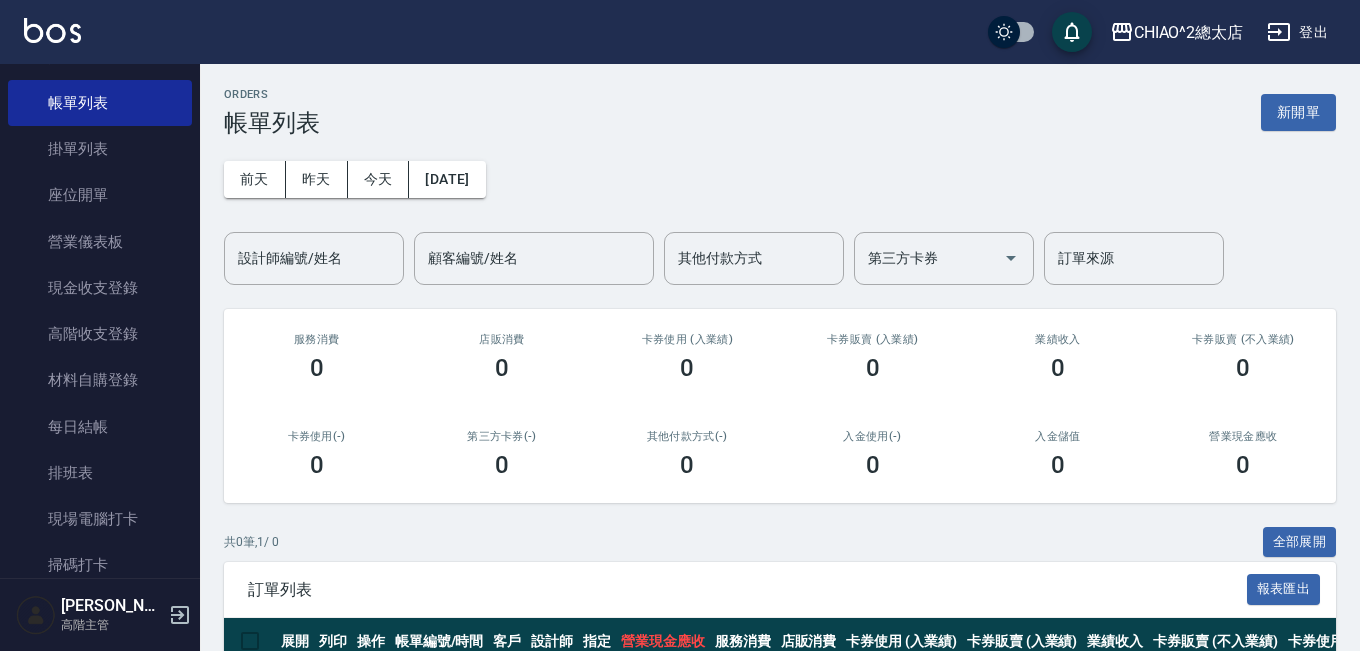 scroll, scrollTop: 181, scrollLeft: 0, axis: vertical 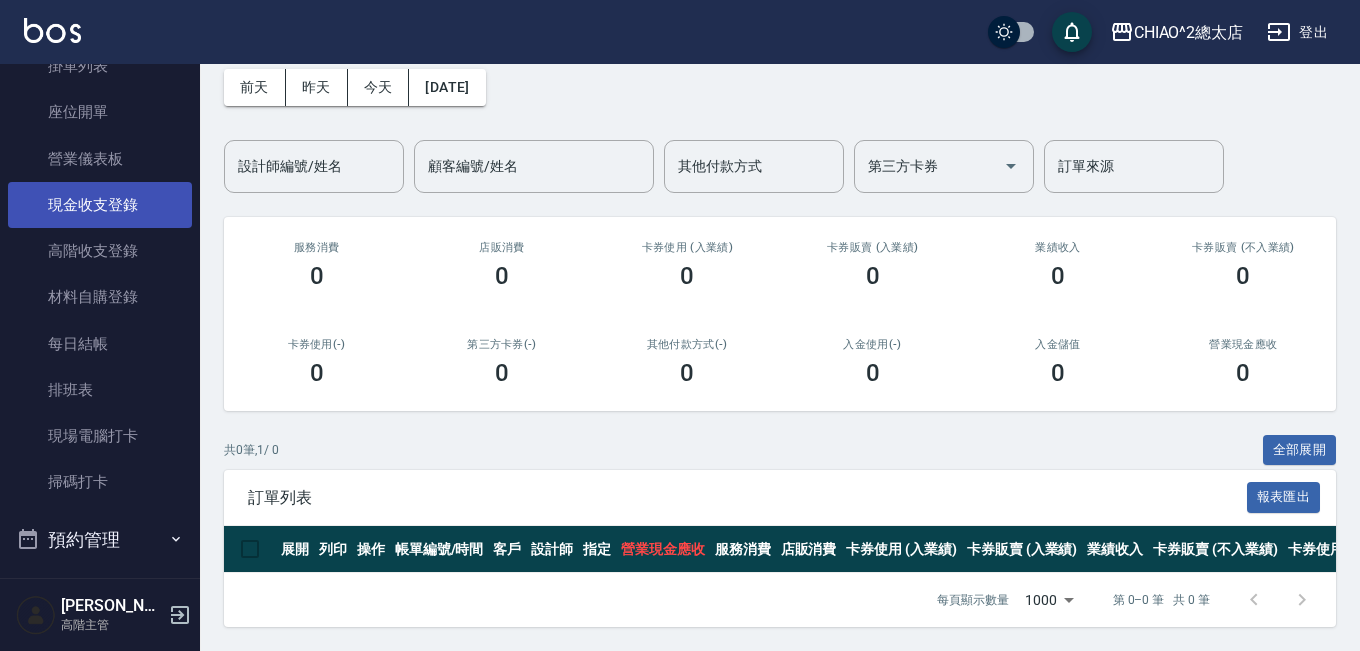 click on "現金收支登錄" at bounding box center [100, 205] 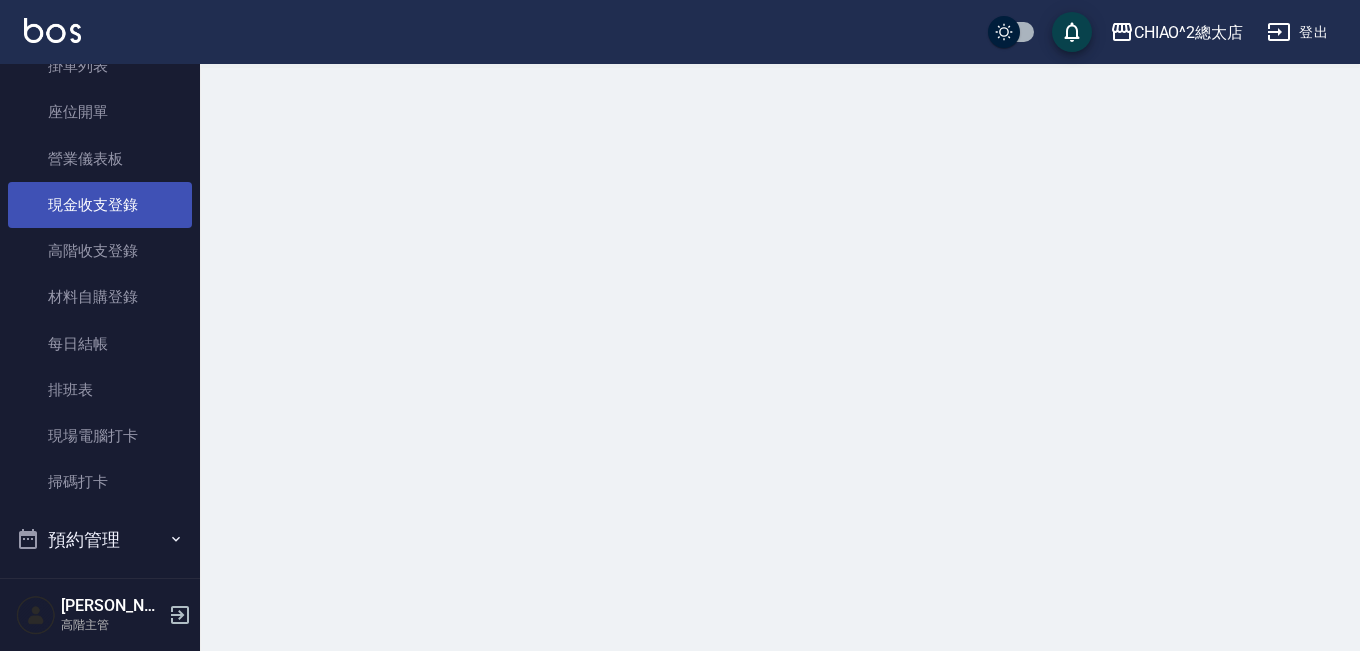 scroll, scrollTop: 0, scrollLeft: 0, axis: both 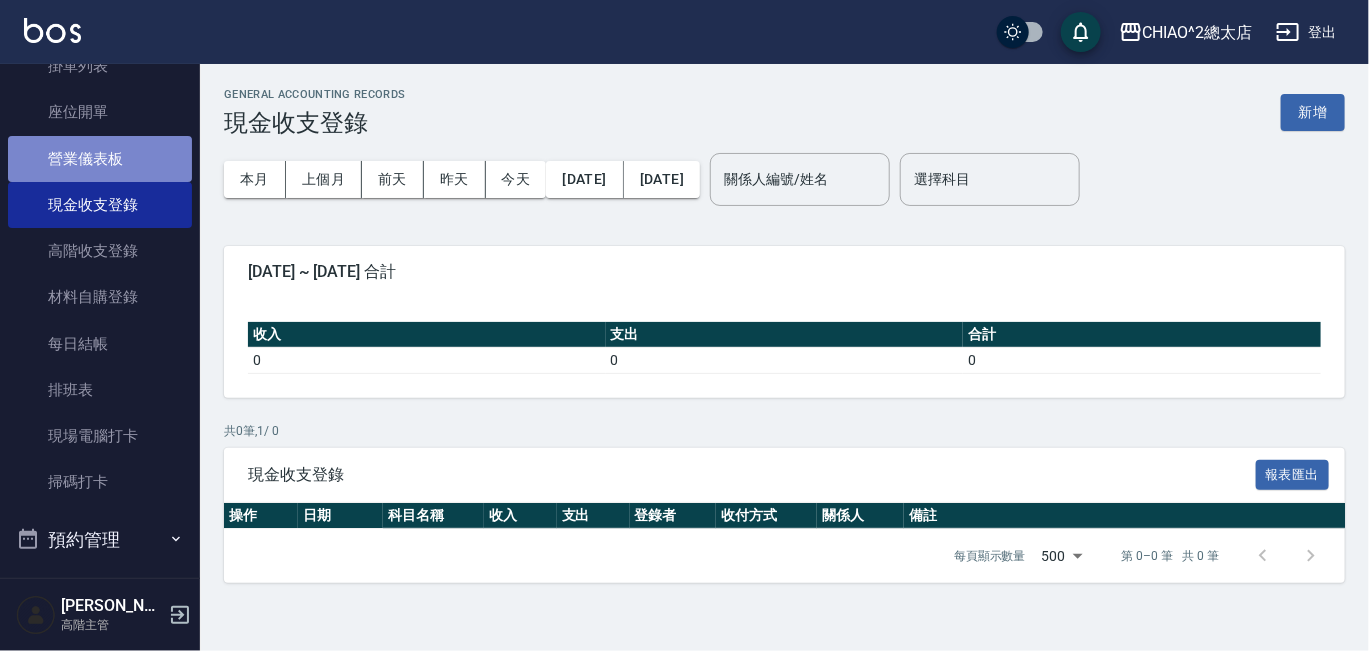 click on "營業儀表板" at bounding box center [100, 159] 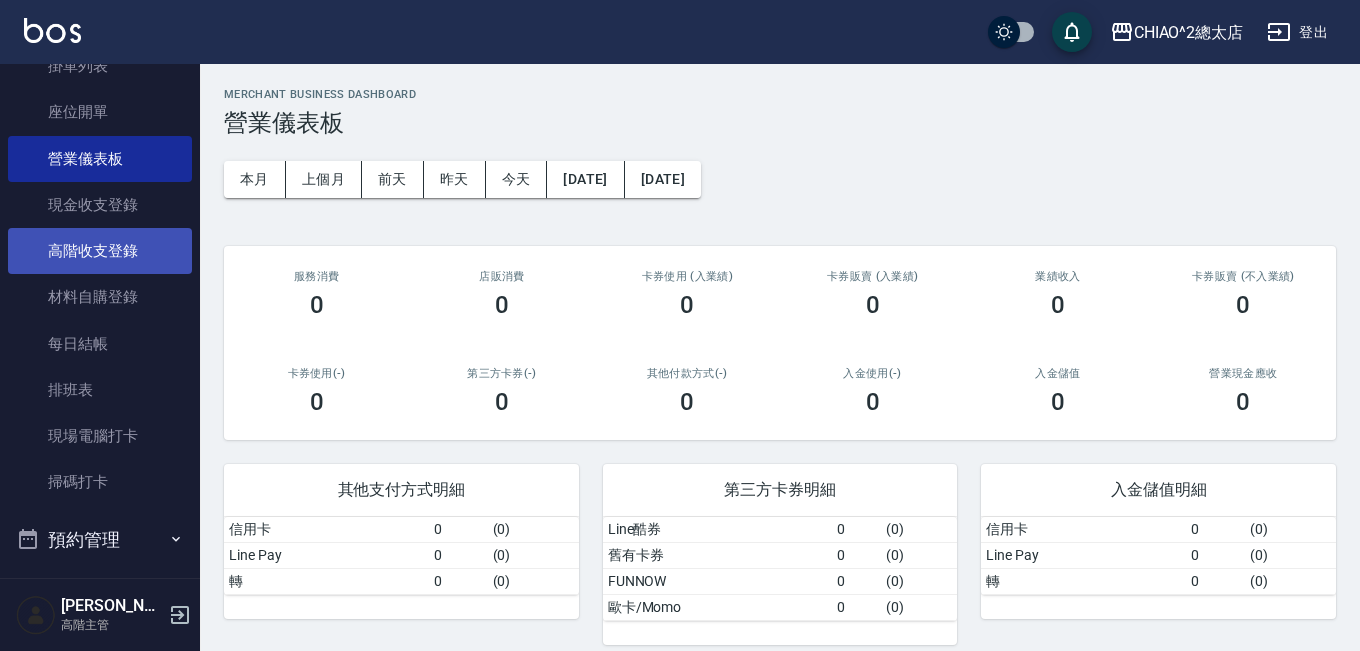 click on "高階收支登錄" at bounding box center (100, 251) 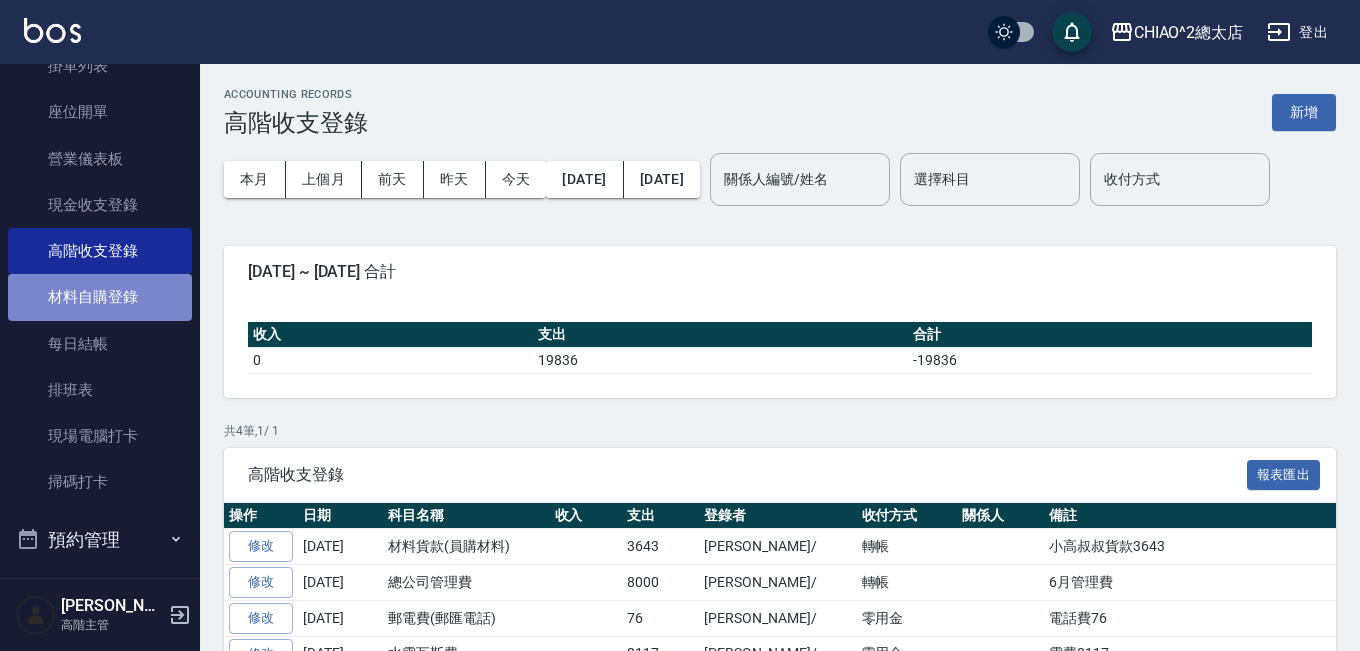 click on "材料自購登錄" at bounding box center [100, 297] 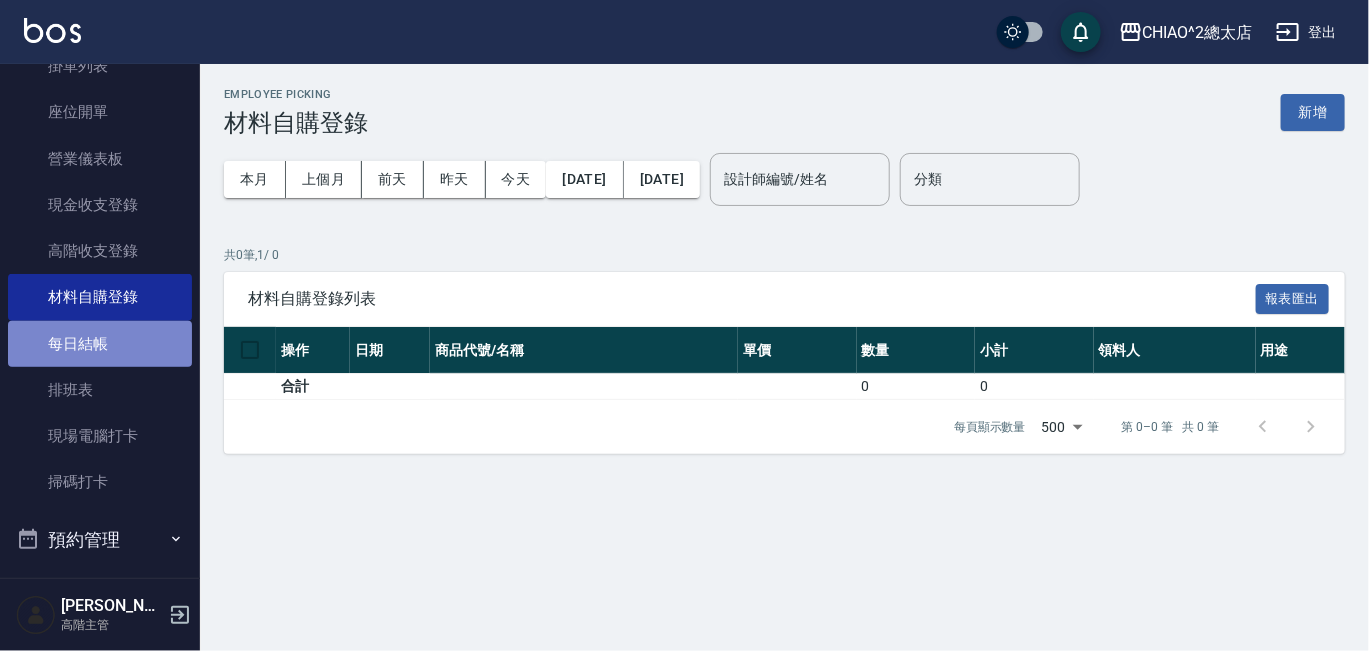 click on "每日結帳" at bounding box center (100, 344) 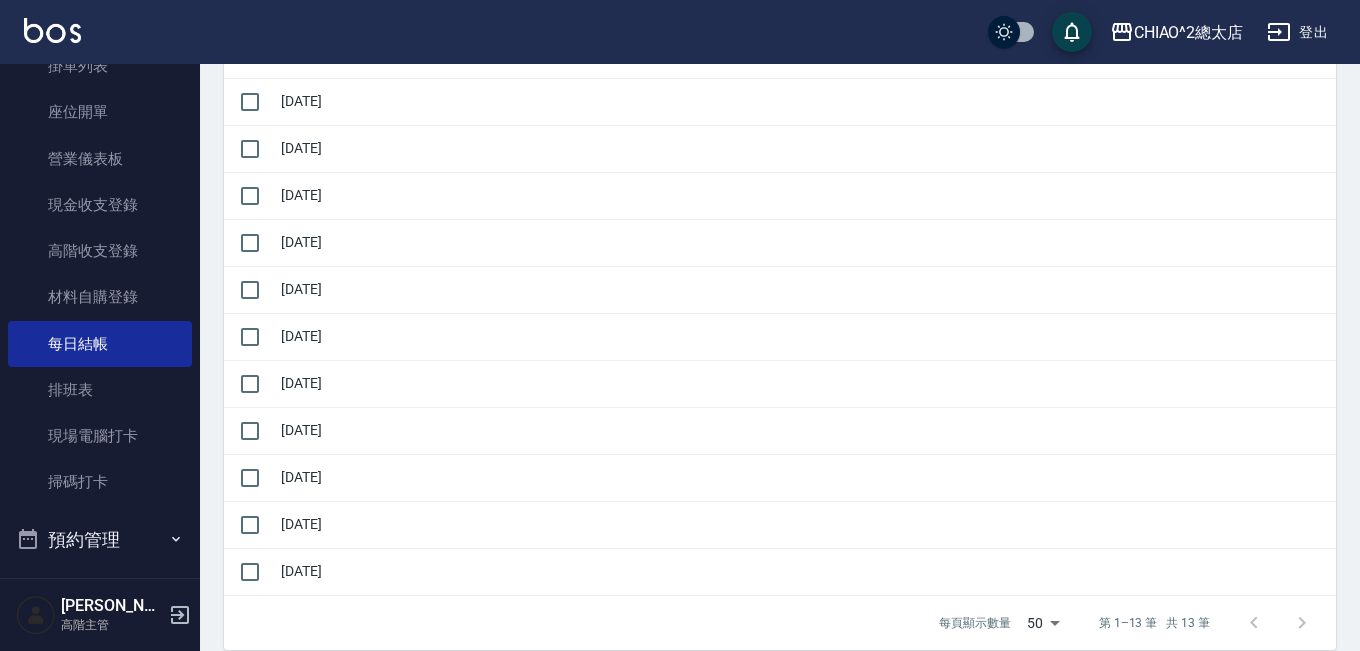 scroll, scrollTop: 0, scrollLeft: 0, axis: both 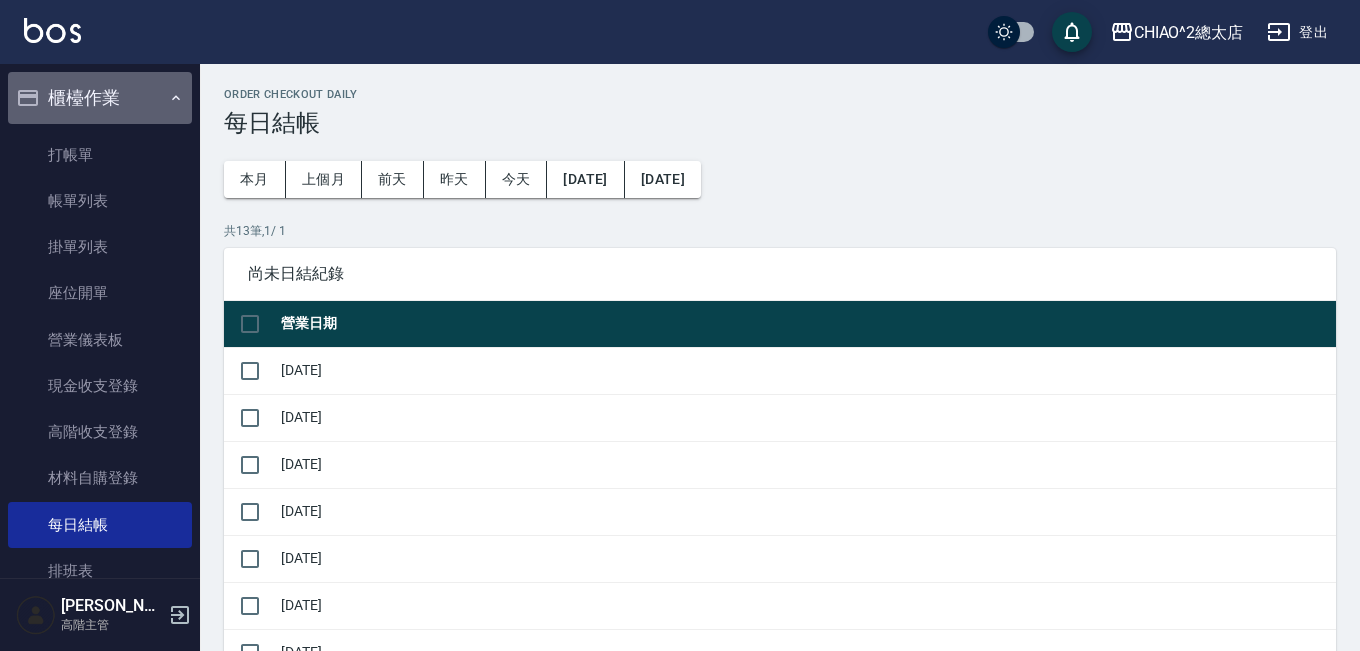 click on "櫃檯作業" at bounding box center [100, 98] 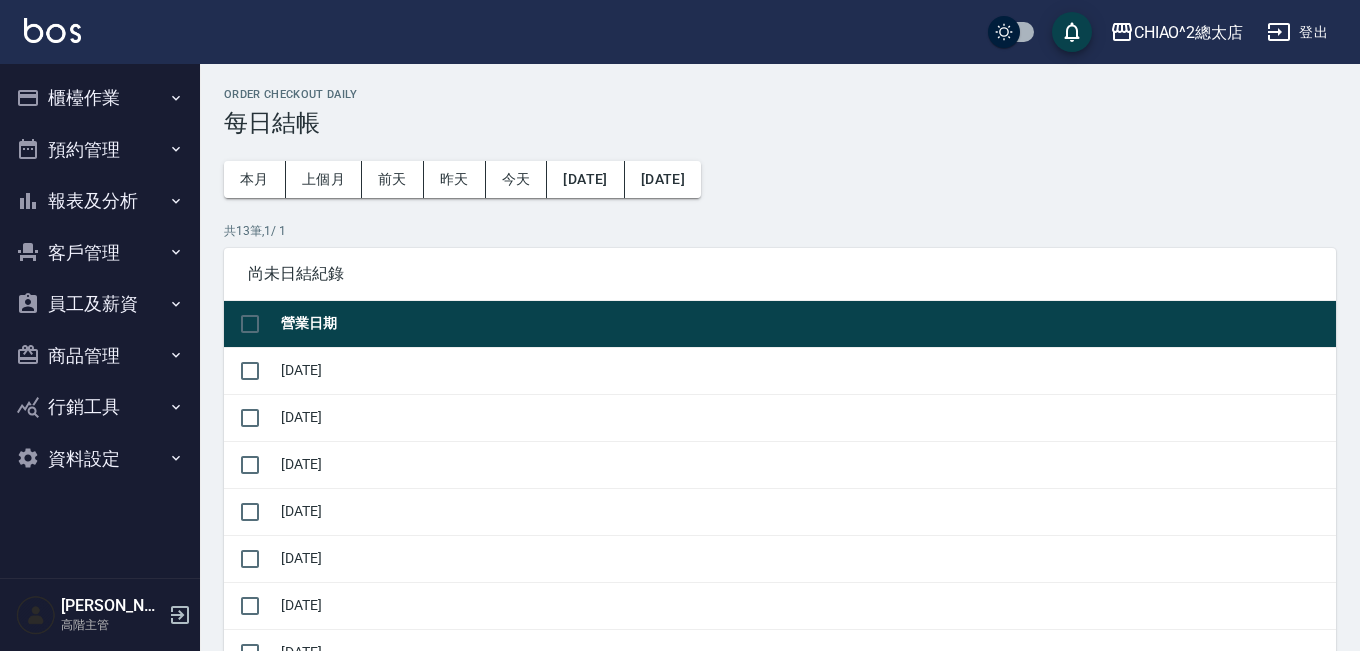 click on "客戶管理" at bounding box center (100, 253) 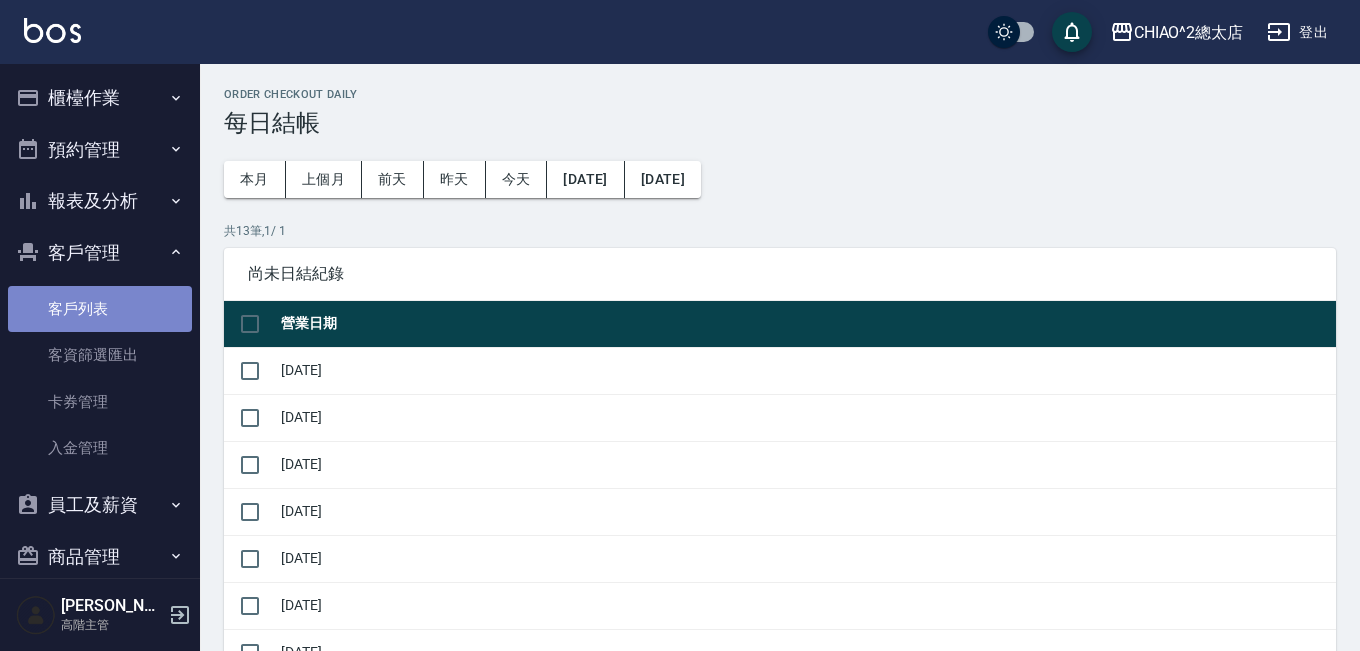 click on "客戶列表" at bounding box center (100, 309) 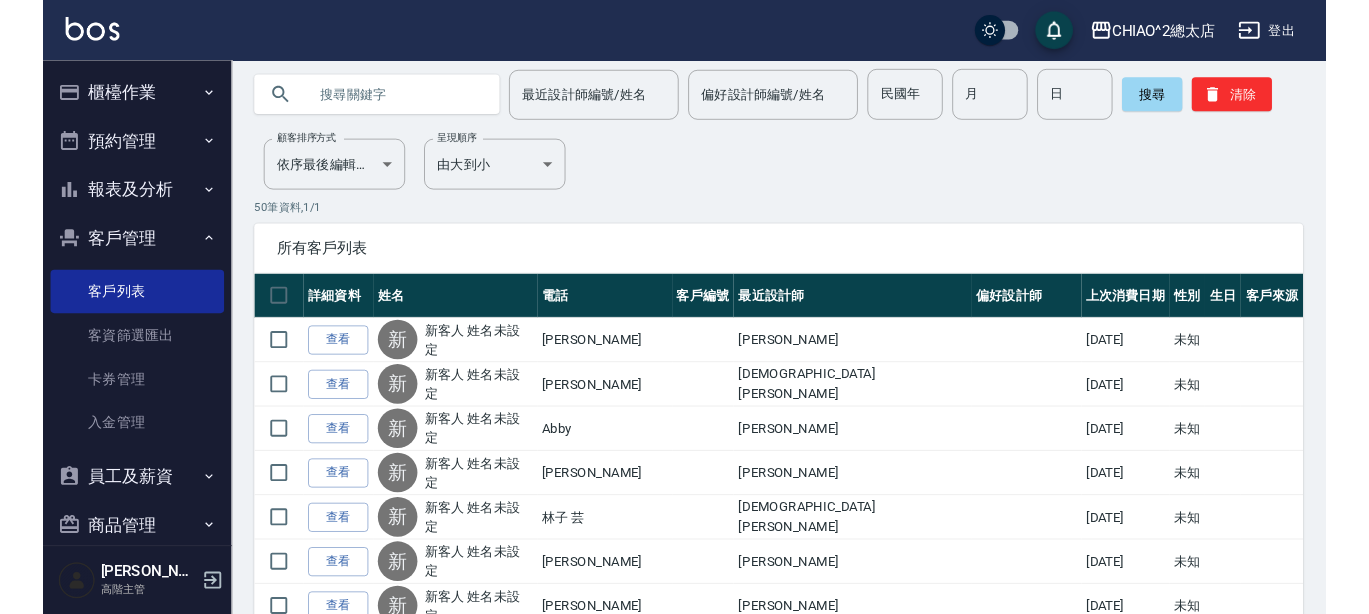 scroll, scrollTop: 0, scrollLeft: 0, axis: both 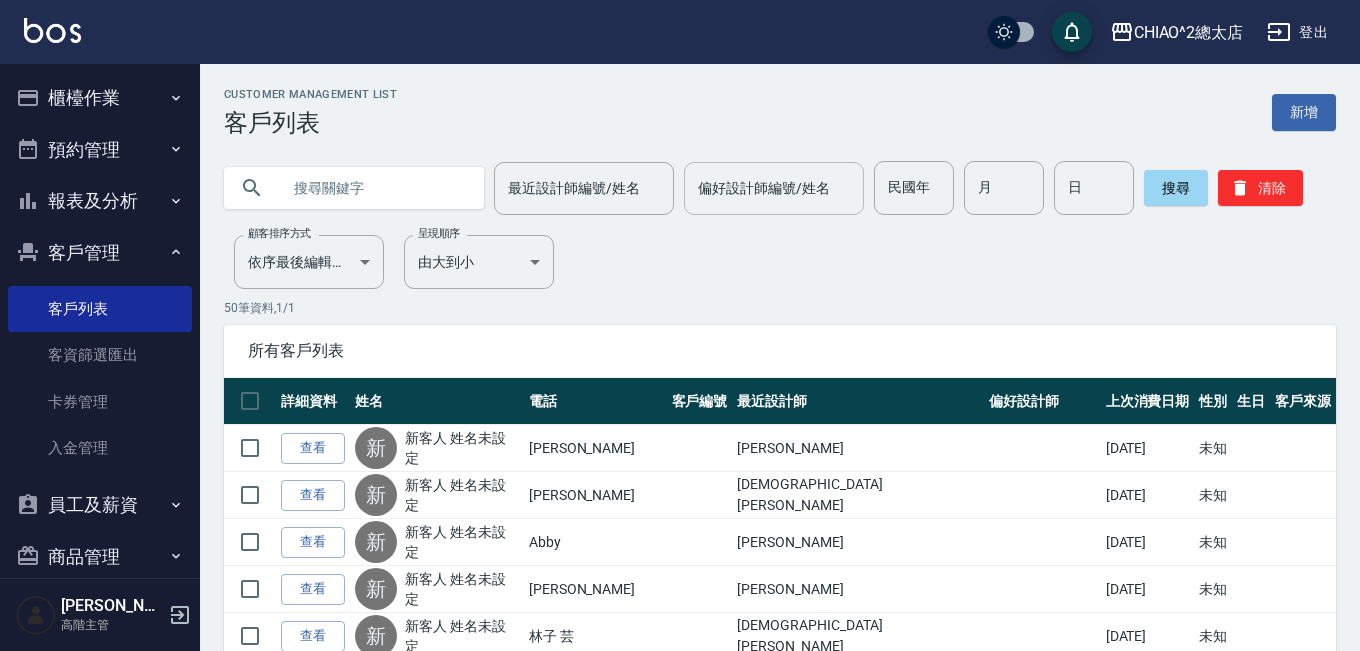 click on "偏好設計師編號/姓名" at bounding box center (774, 188) 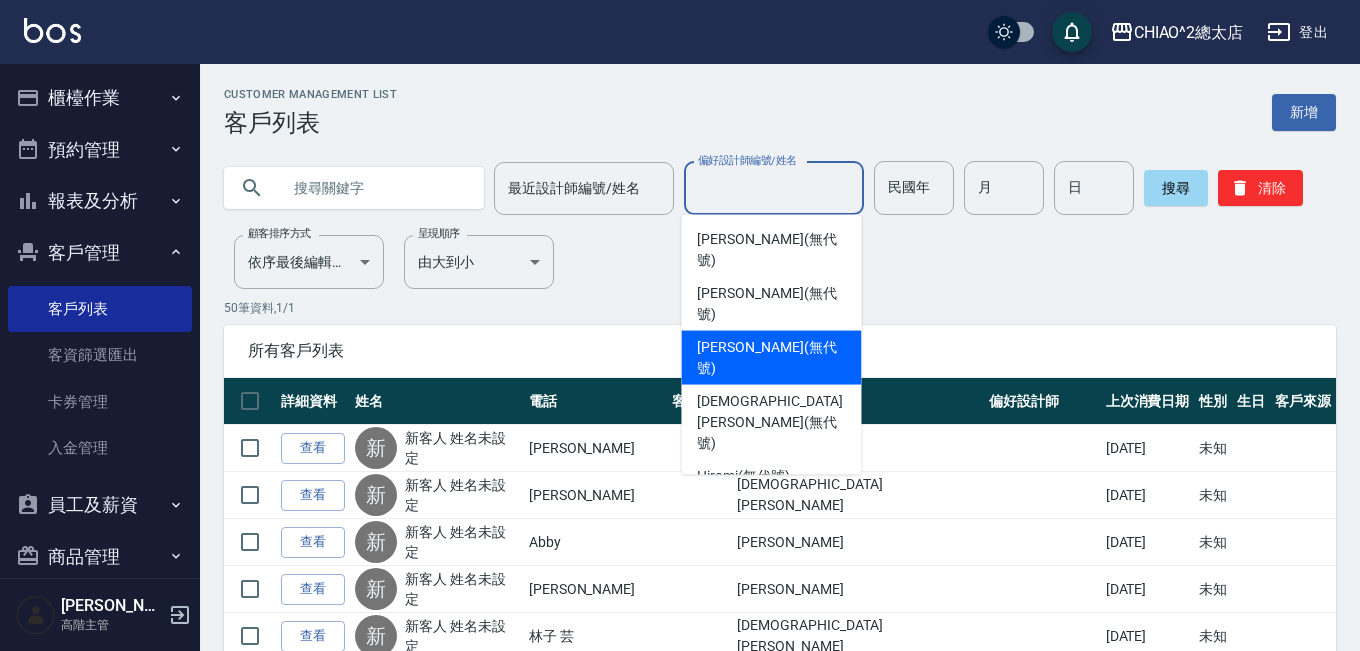 click on "Customer Management List 客戶列表 新增 最近設計師編號/姓名 最近設計師編號/姓名 偏好設計師編號/姓名 偏好設計師編號/姓名 民國年 民國年 月 月 日 日 搜尋 清除 顧客排序方式 依序最後編輯時間 UPDATEDAT 顧客排序方式 呈現順序 由大到小 DESC 呈現順序 50  筆資料,  1 / 1 所有客戶列表 詳細資料 姓名 電話 客戶編號 最近設計師 偏好設計師 上次消費日期 性別 生日 客戶來源 查看 新 新客人 姓名未設定 [PERSON_NAME]緯 [DATE] 未知 查看 新 新客人 姓名未設定 [PERSON_NAME][PERSON_NAME][DATE] 未知 查看 新 新客人 姓名未設定 [PERSON_NAME]緯 [DATE] 未知 查看 新 新客人 姓名未設定 [PERSON_NAME]緯 [DATE] 未知 查看 新 新客人 姓名未設定 林子 芸 Dio[PERSON_NAME][DATE] 未知 查看 新 新客人 姓名未設定 [PERSON_NAME] [DATE] 未知 查看 新 新客人 姓名未設定 [PERSON_NAME] [DATE] 未知 新" at bounding box center (780, 1466) 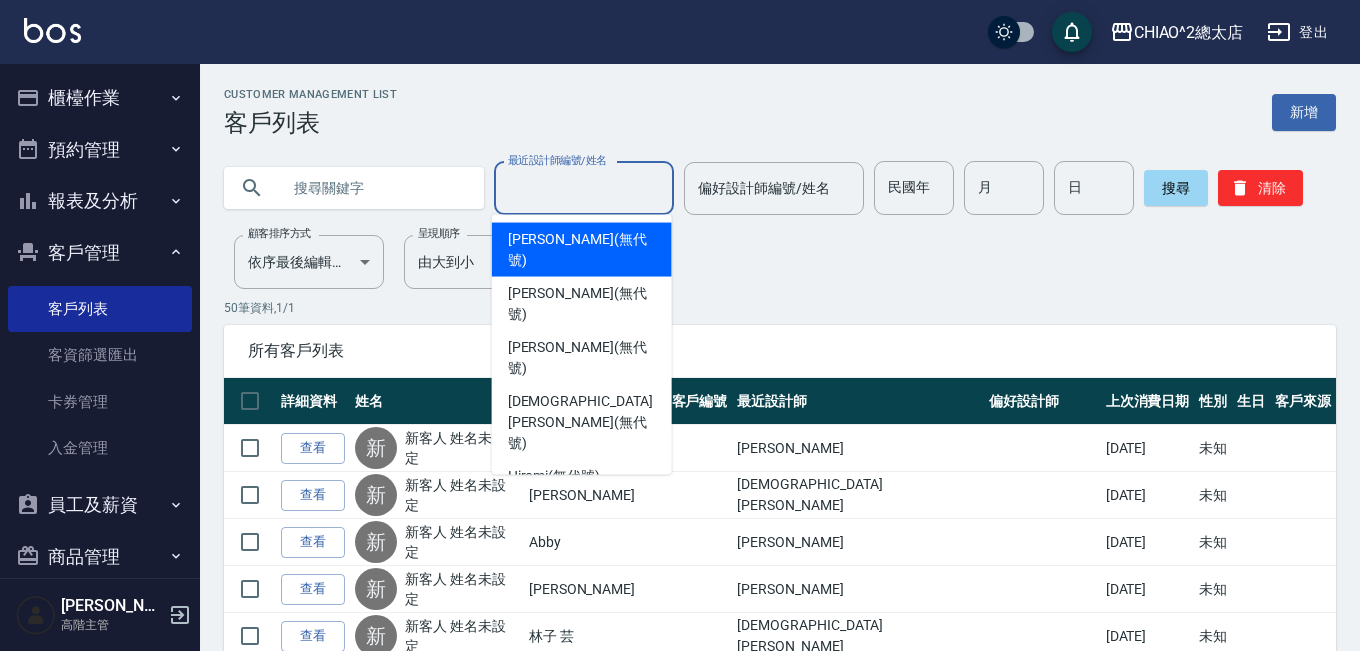 click on "最近設計師編號/姓名" at bounding box center [584, 188] 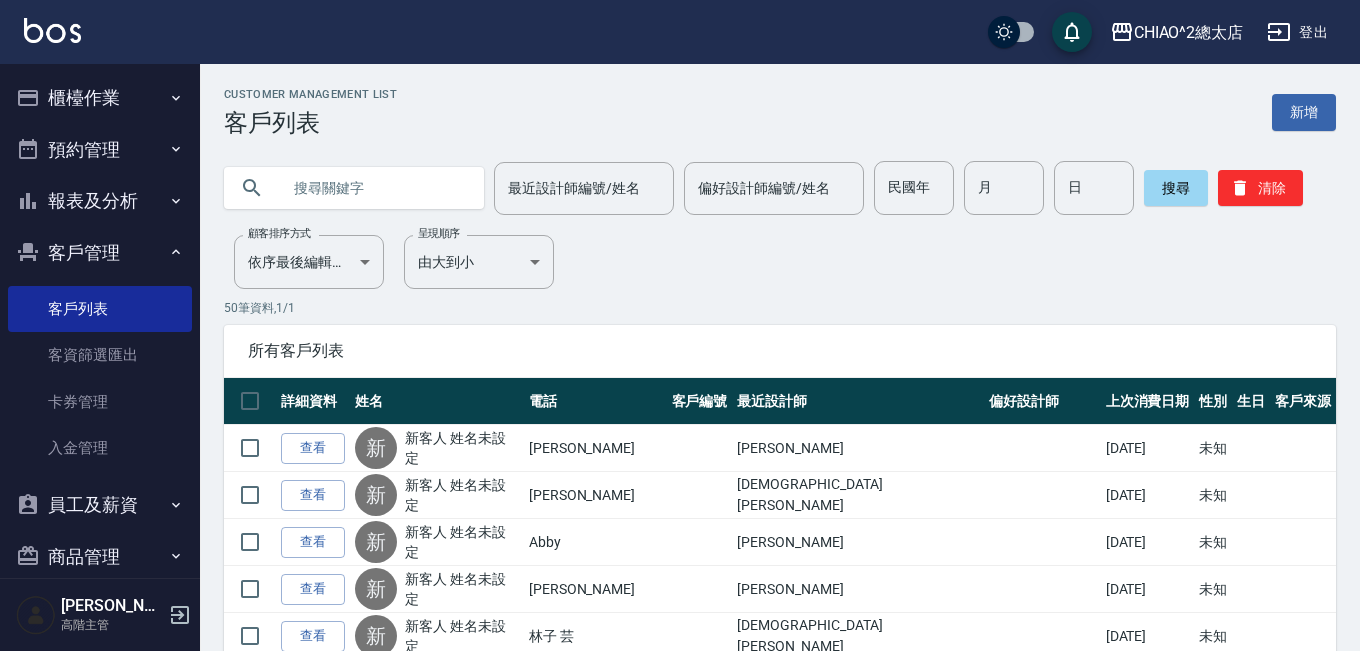 click at bounding box center [374, 188] 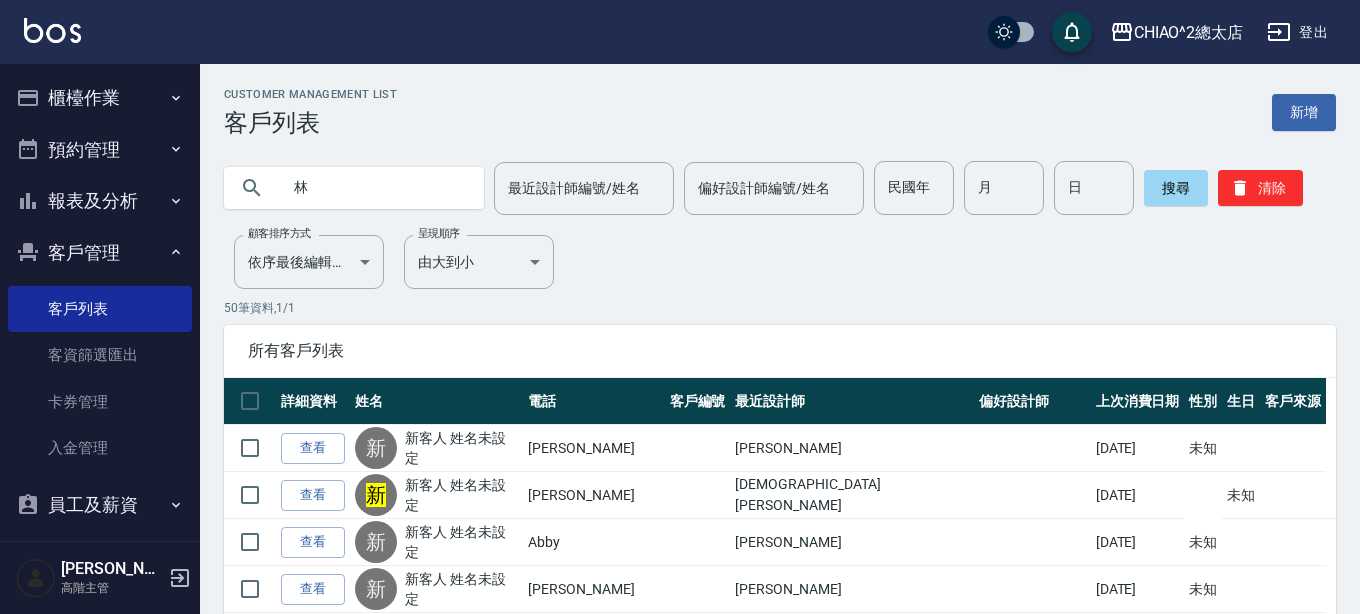 click on "林" at bounding box center (374, 188) 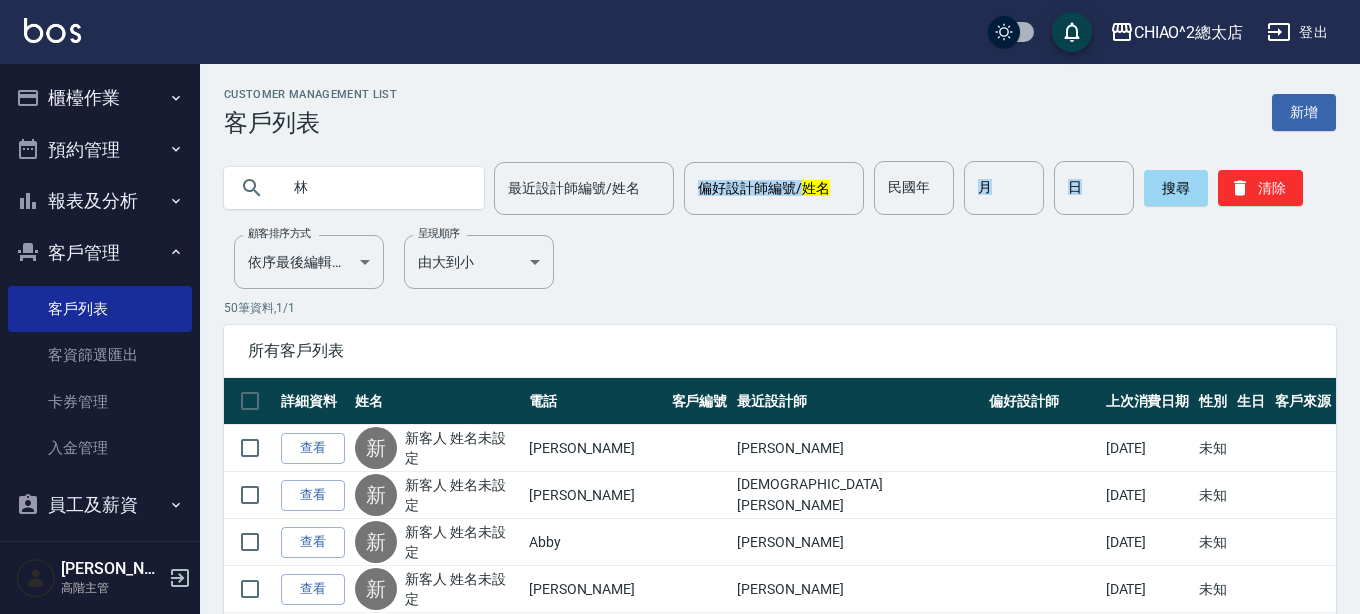 click on "Customer Management List 客戶列表 新增 林 最近設計師編號/姓名 最近設計師編號/姓名 偏好設計師編號/ 姓名 偏好設計師編號/姓名 民國年 民國年 月 月 日 日 搜尋 清除 顧客排序方式 依序最後編輯時間 UPDATEDAT 顧客排序方式 呈現順序 由大到小 DESC 呈現順序 50  筆資料,  1 / 1 所有客戶列表 詳細資料 姓名 電話 客戶編號 最近設計師 偏好設計師 上次消費日期 性別 生日 客戶來源 查看 新 新客人 姓名未設定 [PERSON_NAME]緯 [DATE] 未知 查看 新 新客人 姓名未設定 [PERSON_NAME][PERSON_NAME][DATE] 未知 查看 新 新客人 姓名未設定 [PERSON_NAME]緯 [DATE] 未知 查看 新 新客人 姓名未設定 [PERSON_NAME]緯 [DATE] 未知 查看 新 新客人 姓名未設定 林子 芸 Dio[PERSON_NAME][DATE] 未知 查看 新 新客人 姓名未設定 [PERSON_NAME] [DATE] 未知 查看 新 新客人 姓名未設定 [PERSON_NAME] [DATE] 新 0" at bounding box center (780, 1466) 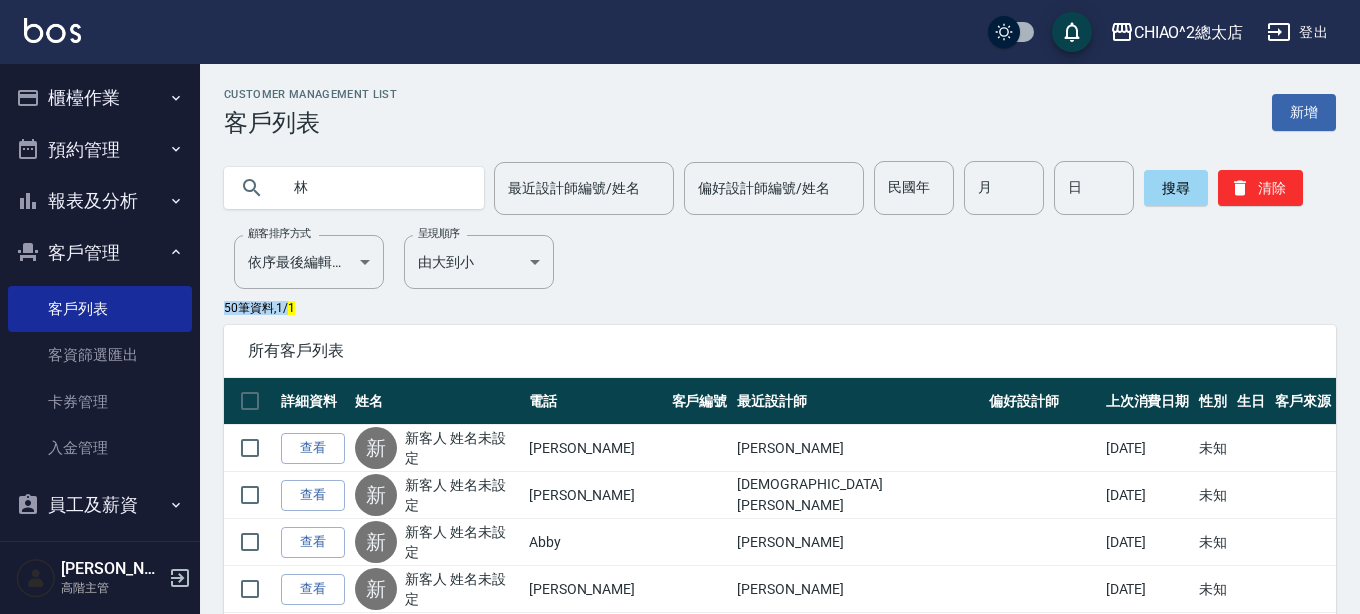 click on "Customer Management List 客戶列表 新增 林 最近設計師編號/姓名 最近設計師編號/姓名 偏好設計師編號/姓名 偏好設計師編號/姓名 民國年 民國年 月 月 日 日 搜尋 清除 顧客排序方式 依序最後編輯時間 UPDATEDAT 顧客排序方式 呈現順序 由大到小 DESC 呈現順序 50  筆資料,  1 / 1 所有客戶列表 詳細資料 姓名 電話 客戶編號 最近設計師 偏好設計師 上次消費日期 性別 生日 客戶來源 查看 新 新客人 姓名未設定 [PERSON_NAME]緯 [DATE] 未知 查看 新 新客人 姓名未設定 [PERSON_NAME][PERSON_NAME][DATE] 未知 查看 新 新客人 姓名未設定 [PERSON_NAME]緯 [DATE] 未知 查看 新 新客人 姓名未設定 [PERSON_NAME]緯 [DATE] 未知 查看 新 新客人 姓名未設定 林子 芸 Dio[PERSON_NAME][DATE] 未知 查看 新 新客人 姓名未設定 [PERSON_NAME] [DATE] 未知 查看 新 新客人 姓名未設定 [PERSON_NAME] [DATE] 未知" at bounding box center [780, 1466] 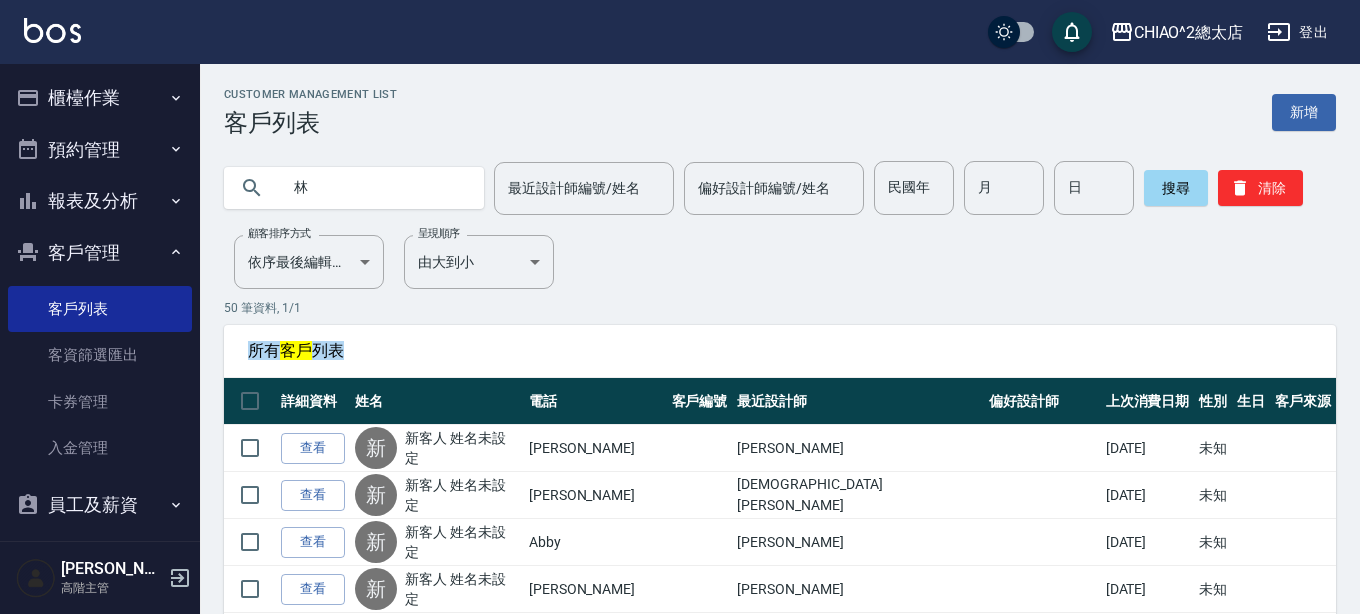 drag, startPoint x: 1100, startPoint y: 284, endPoint x: 912, endPoint y: 271, distance: 188.44893 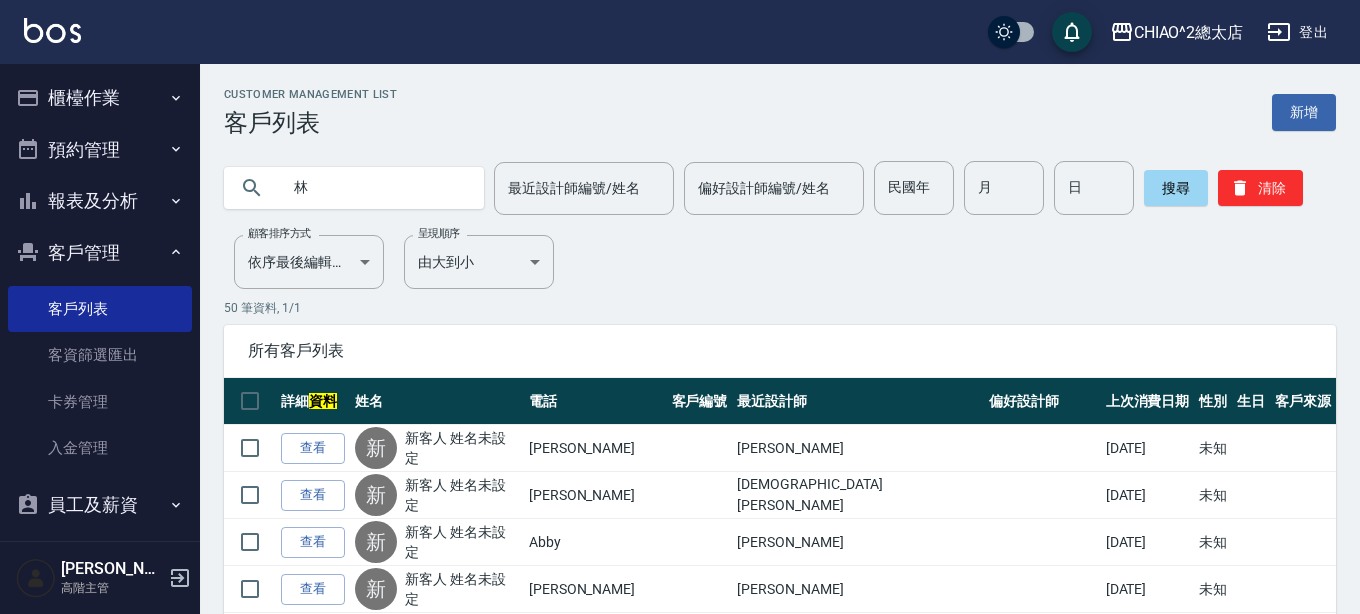 click on "林" at bounding box center [374, 188] 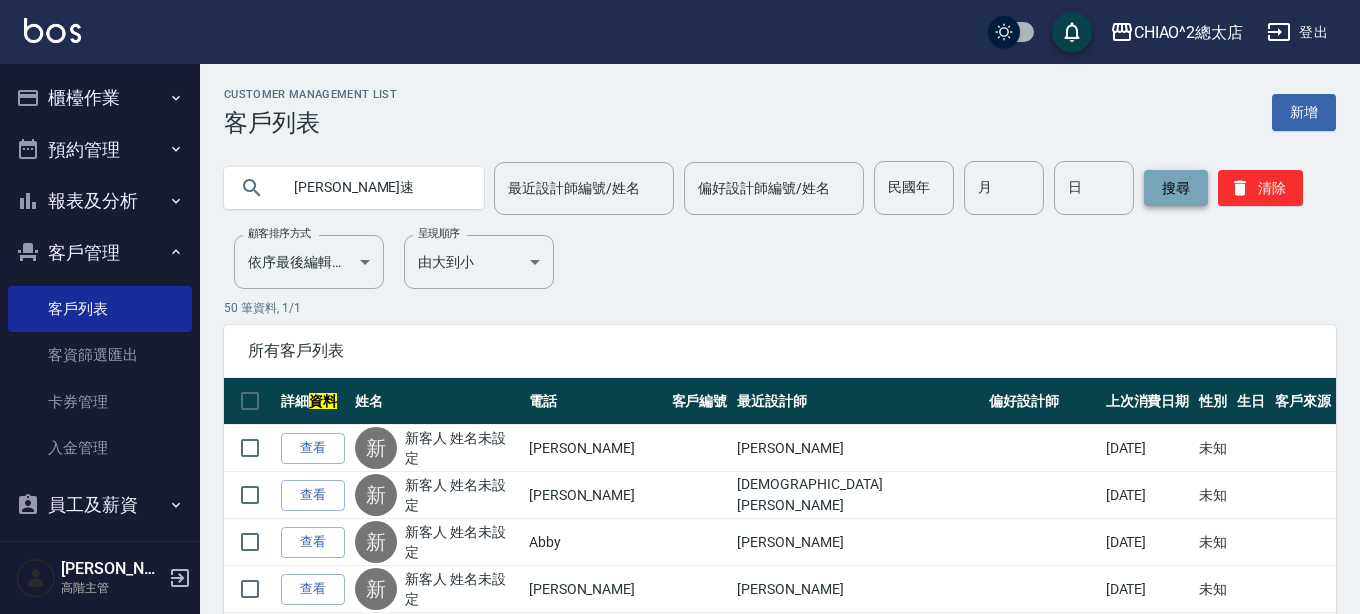 type on "[PERSON_NAME]速" 